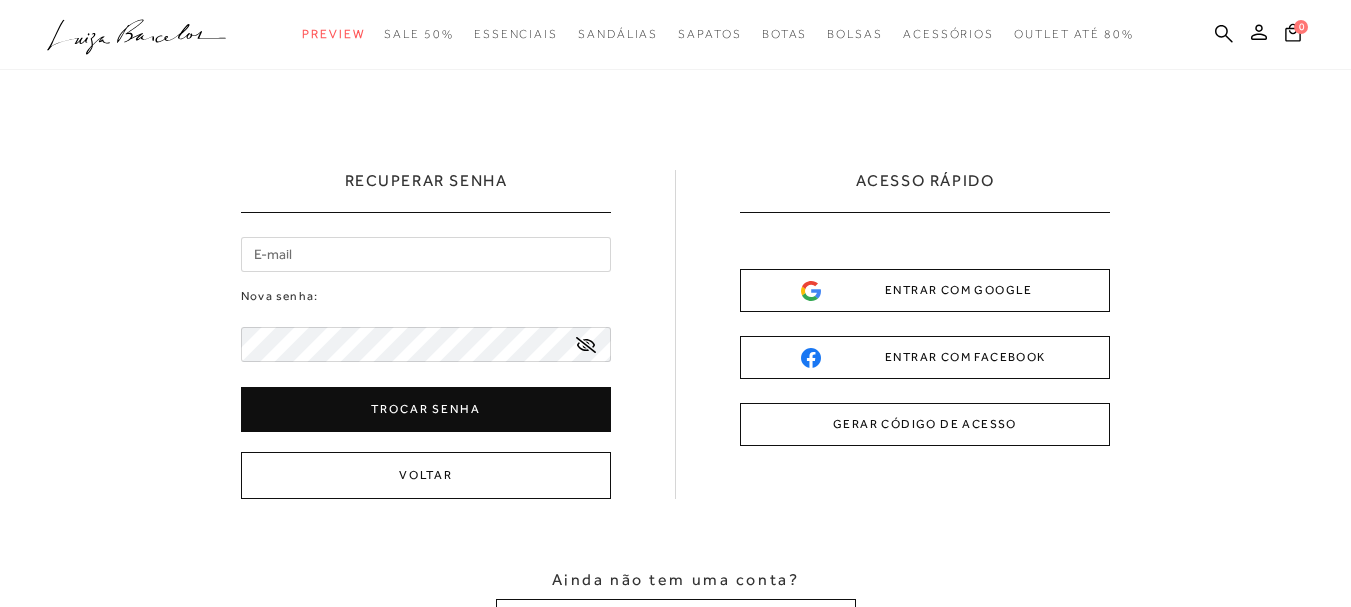 scroll, scrollTop: 0, scrollLeft: 0, axis: both 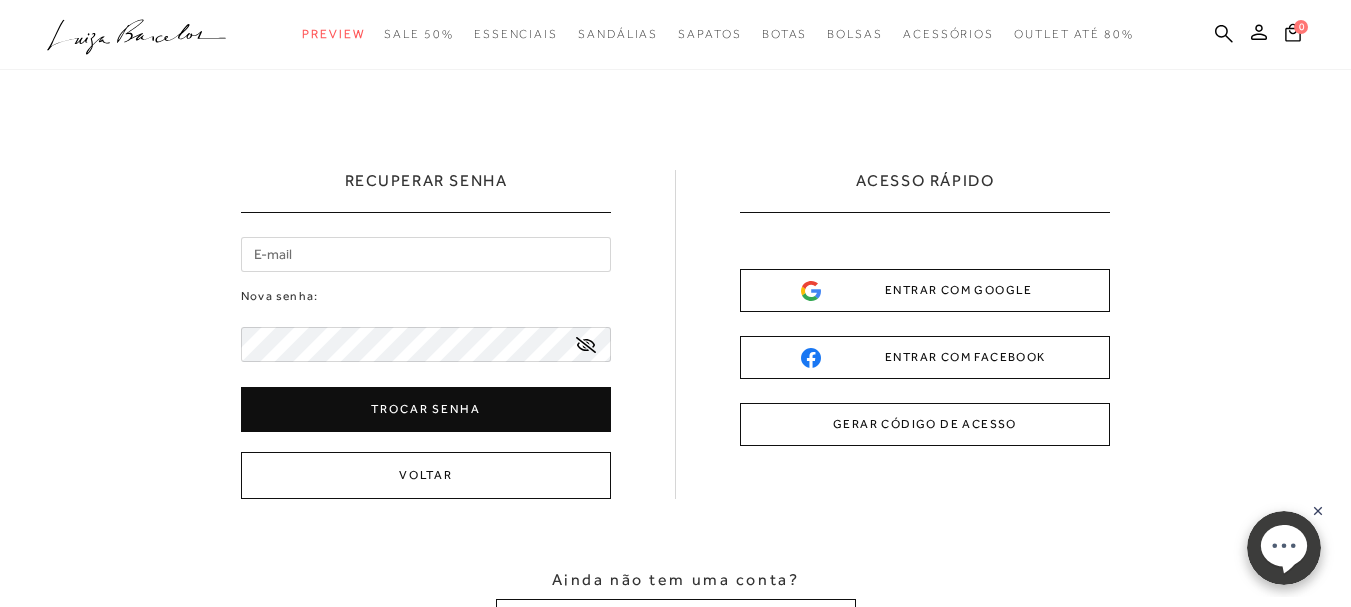 click 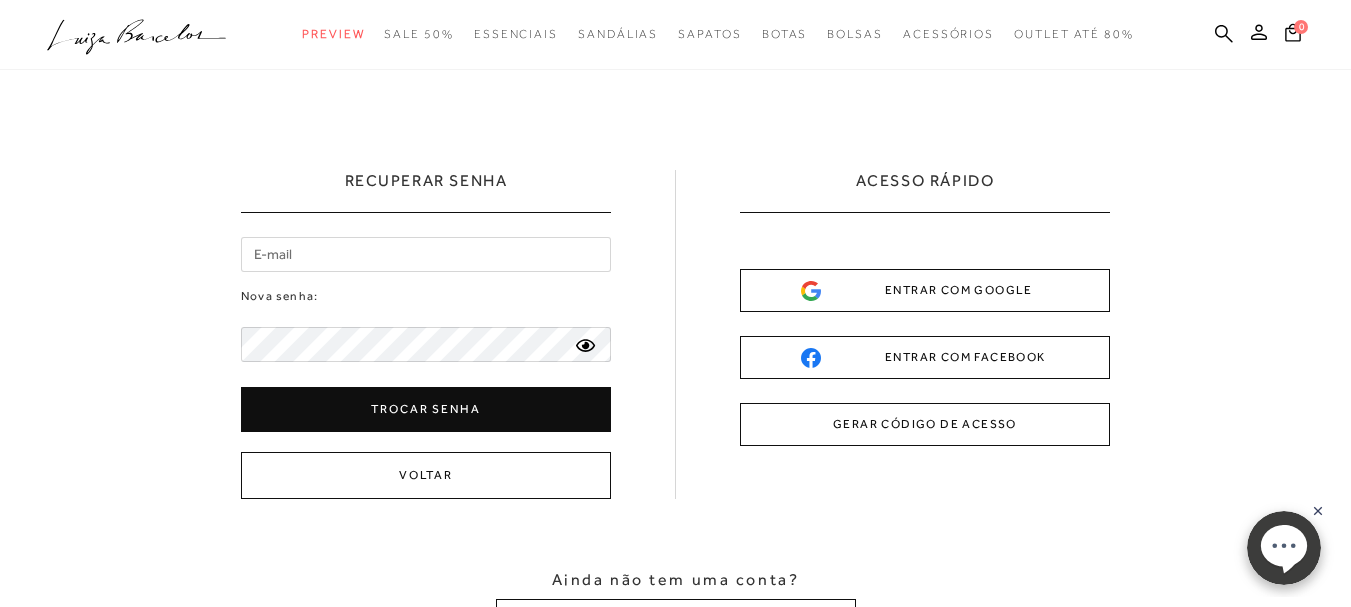 click at bounding box center (426, 254) 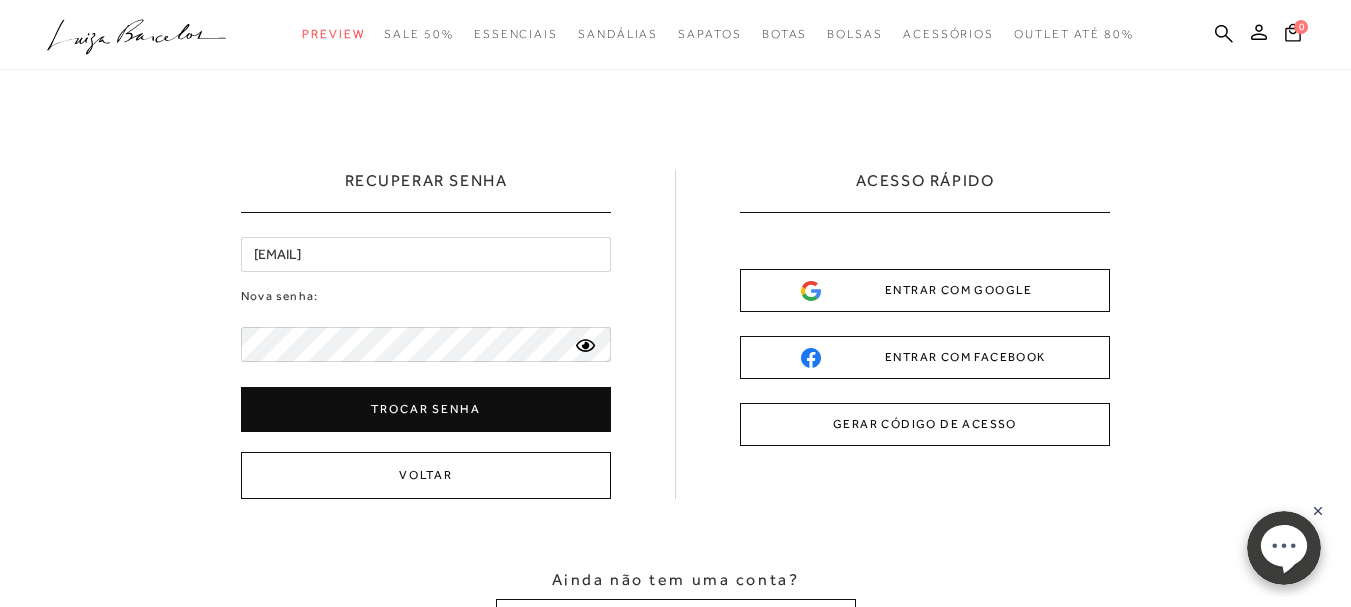 type on "[EMAIL]" 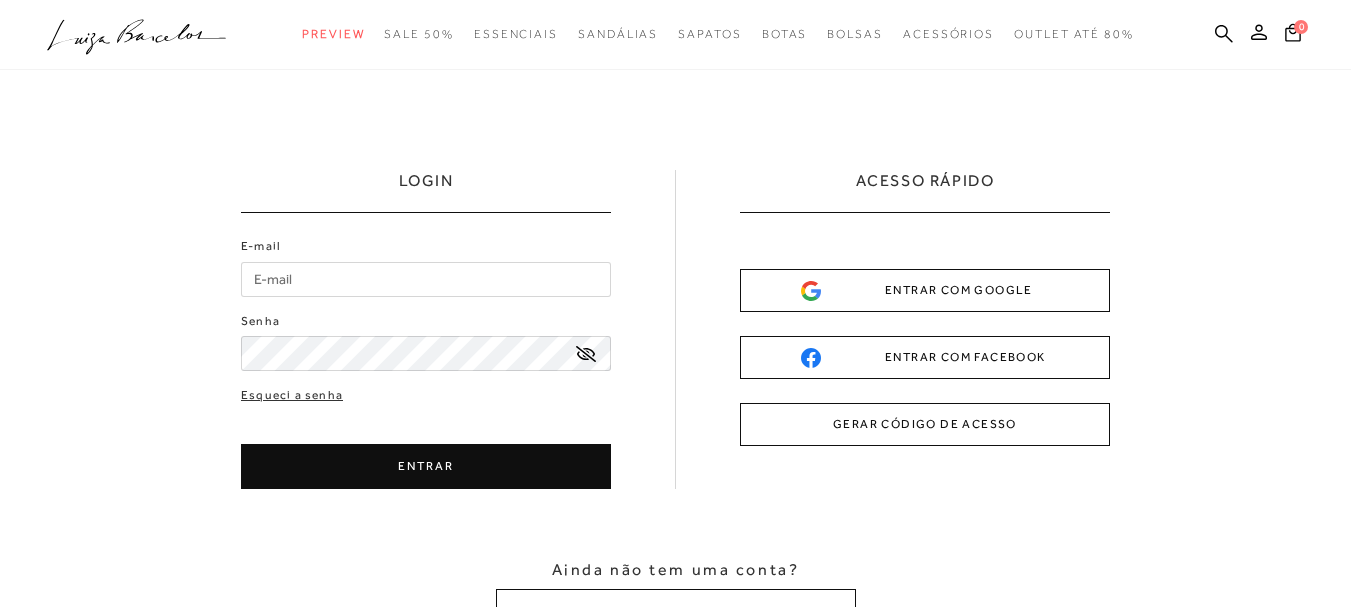 scroll, scrollTop: 0, scrollLeft: 0, axis: both 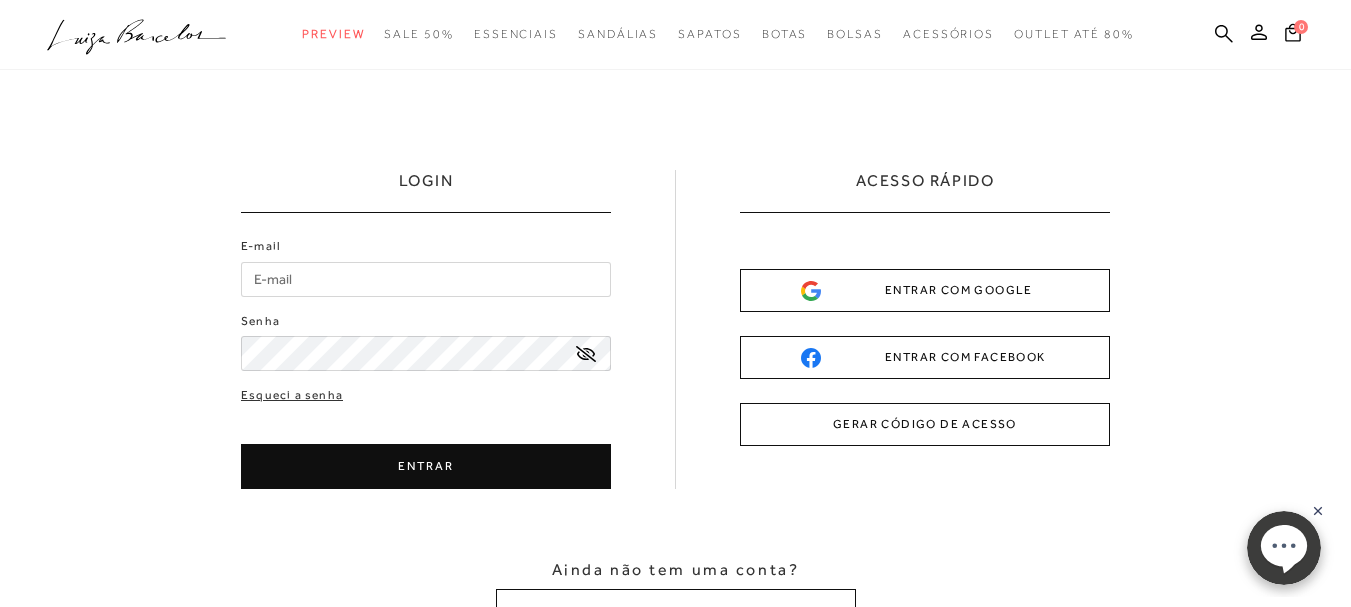 type on "[EMAIL]" 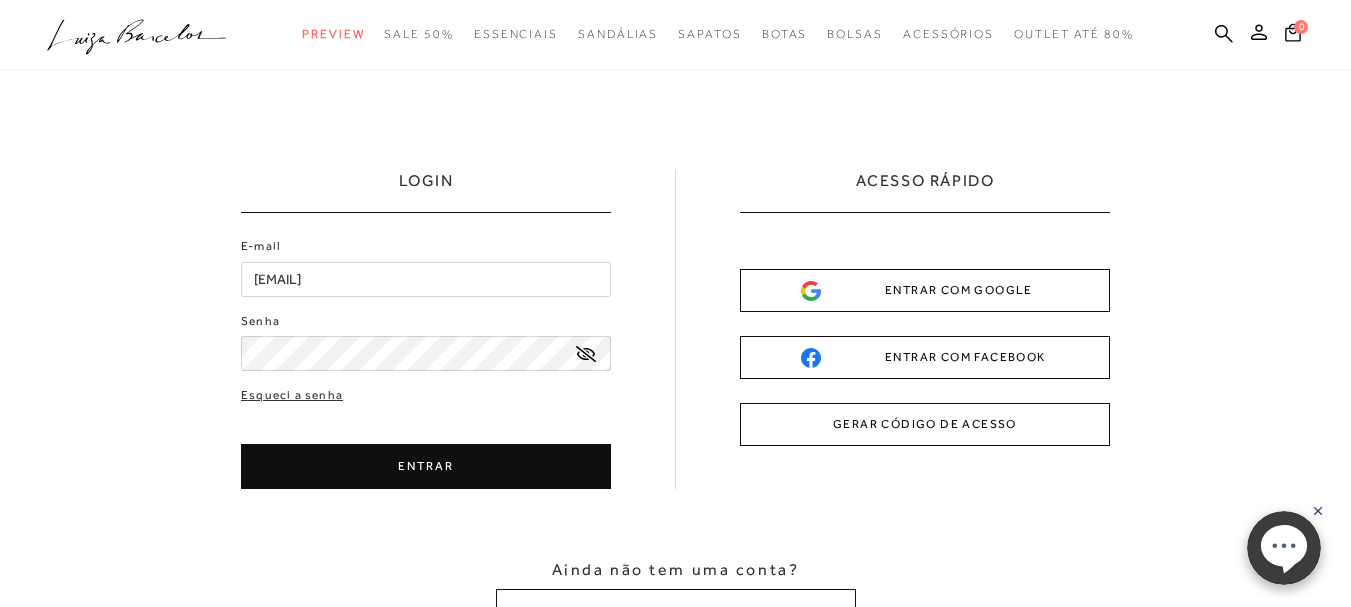click on "ENTRAR" at bounding box center [426, 466] 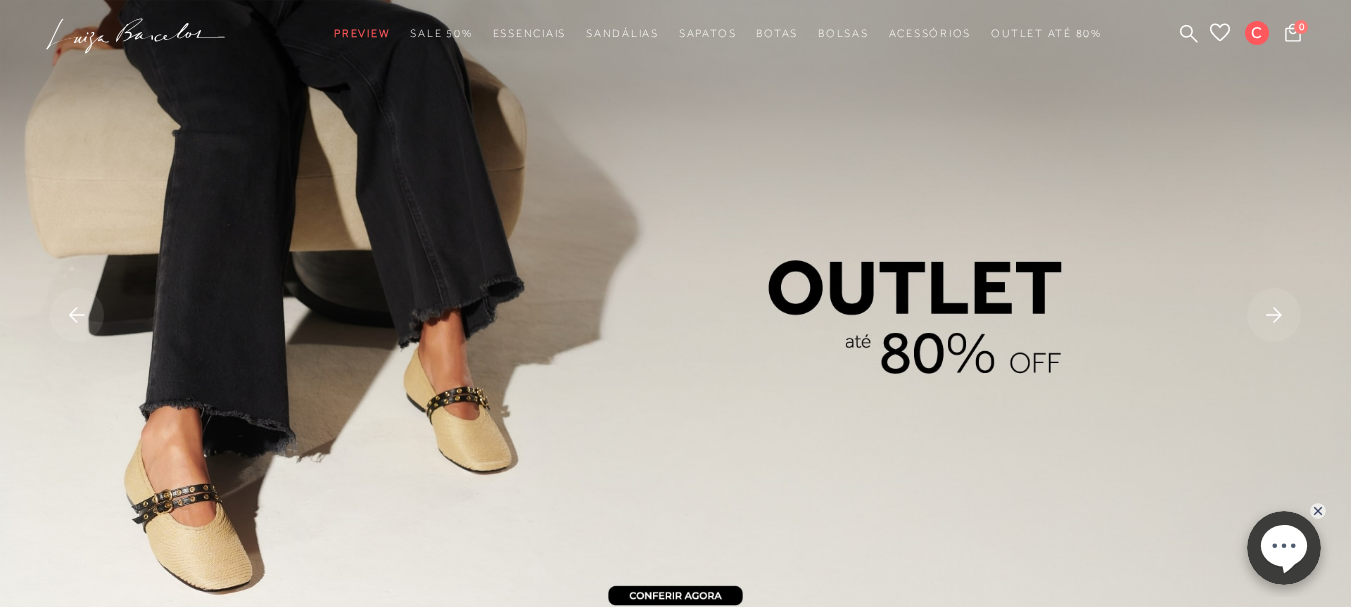 scroll, scrollTop: 0, scrollLeft: 0, axis: both 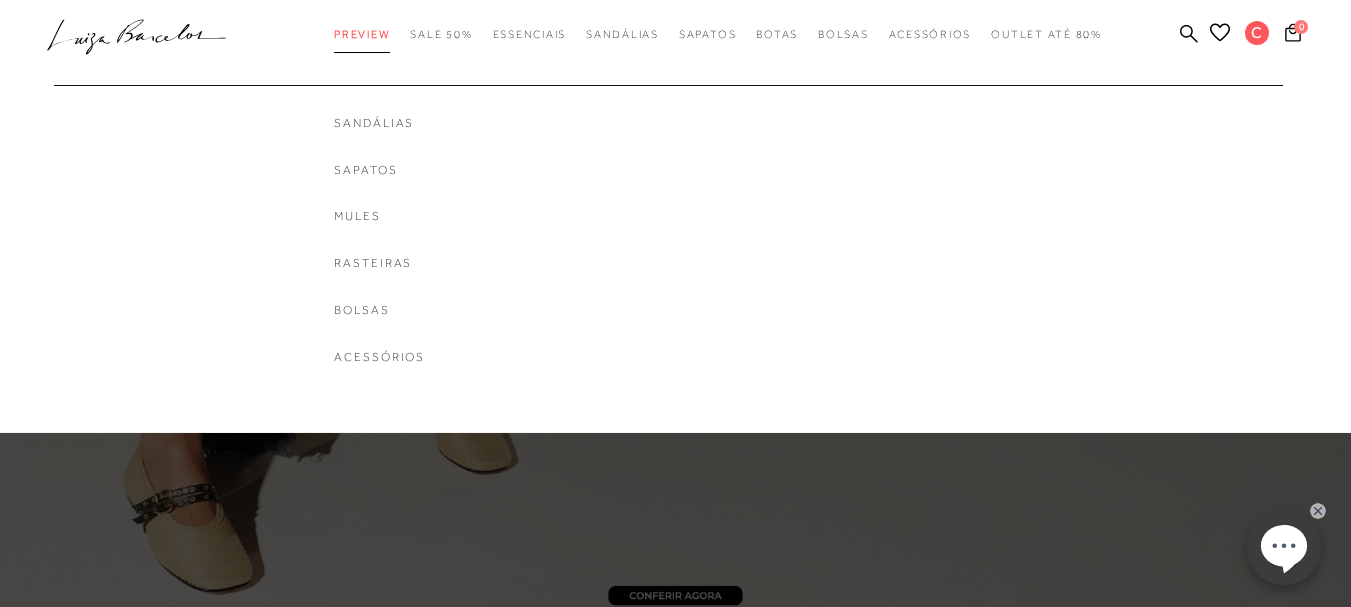 click on "Preview" at bounding box center [362, 34] 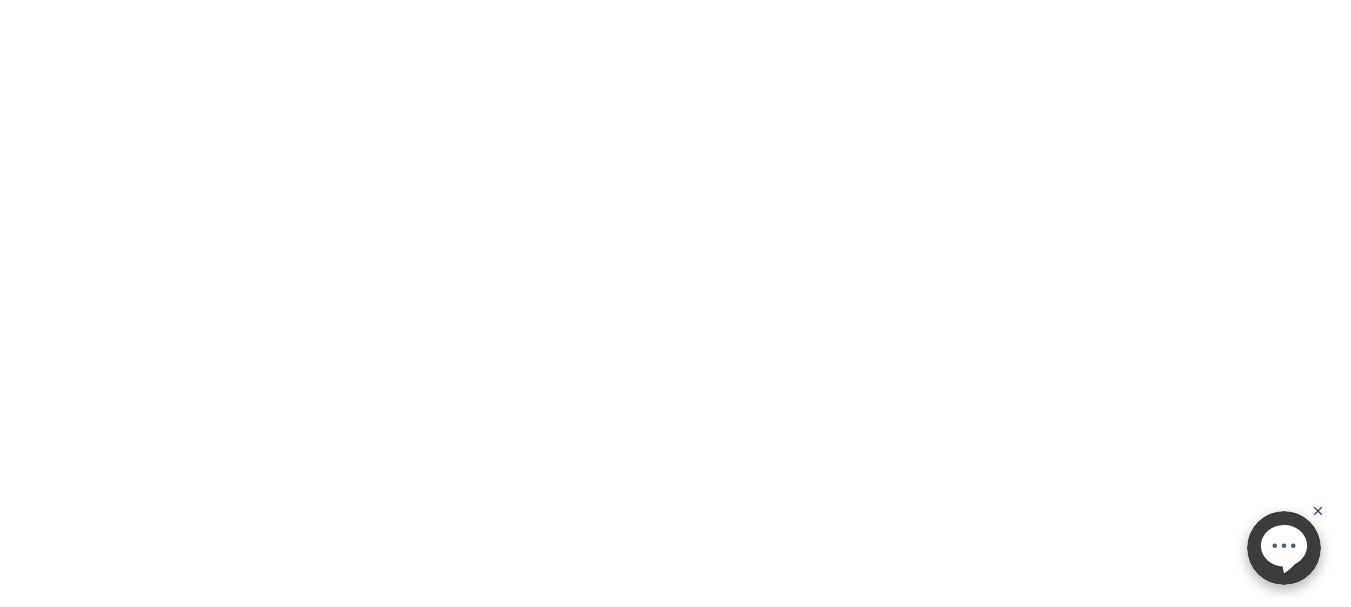 click on "categoryHeader
.a{fill-rule:evenodd;}
Preview
Sandálias" at bounding box center (675, 384) 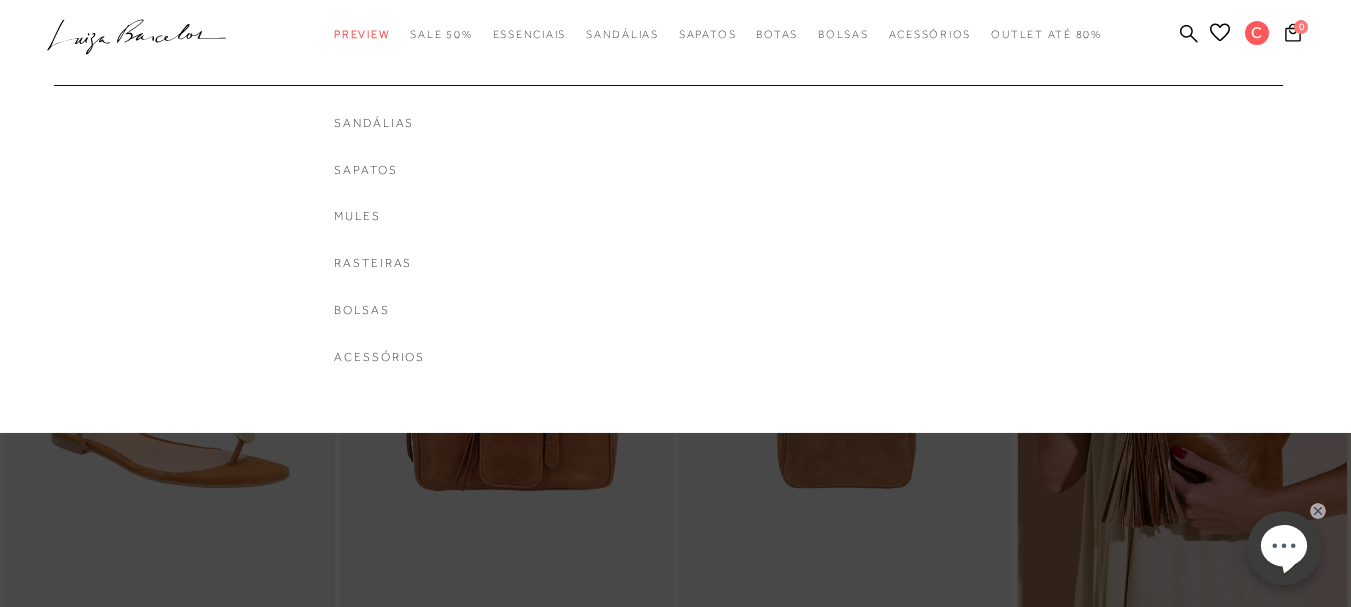 click on "Sandálias
Sapatos
Mules
Rasteiras
Bolsas" at bounding box center [379, 215] 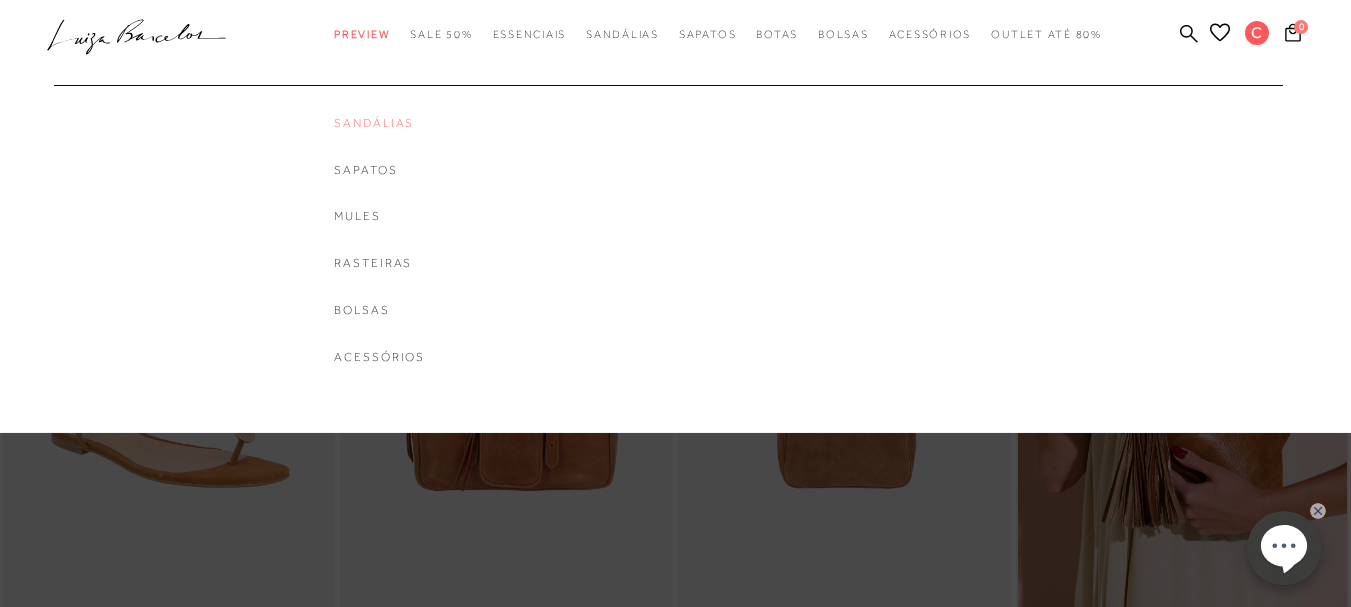 click on "Sandálias" at bounding box center (379, 123) 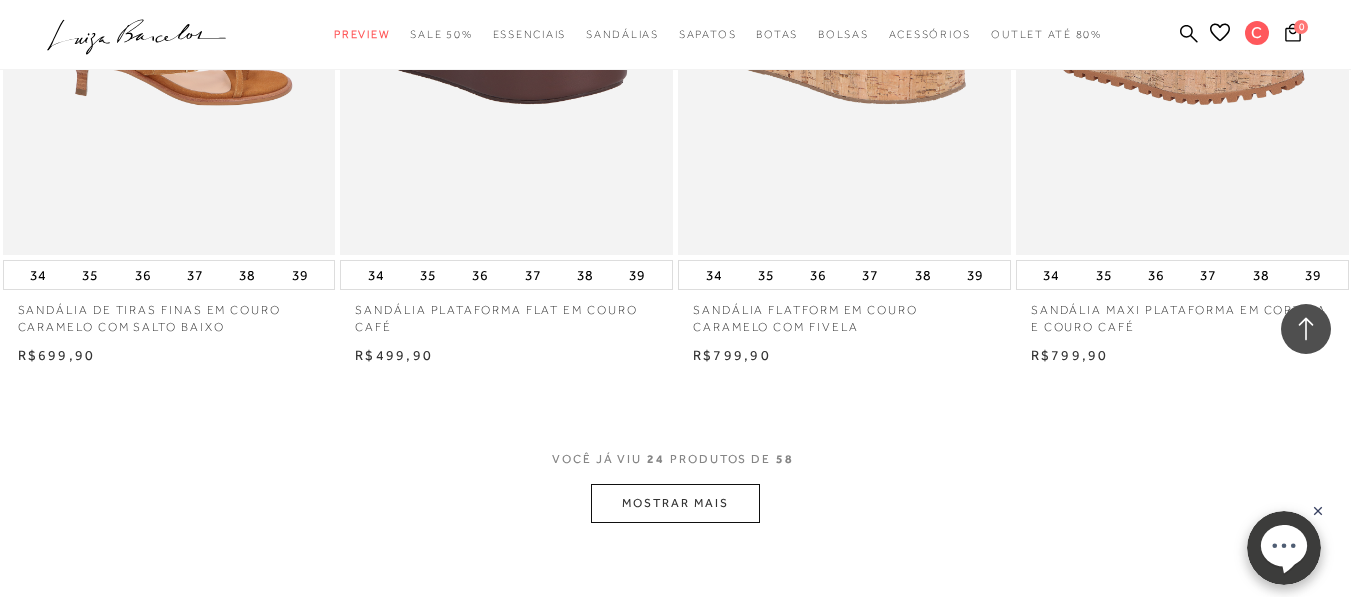scroll, scrollTop: 3500, scrollLeft: 0, axis: vertical 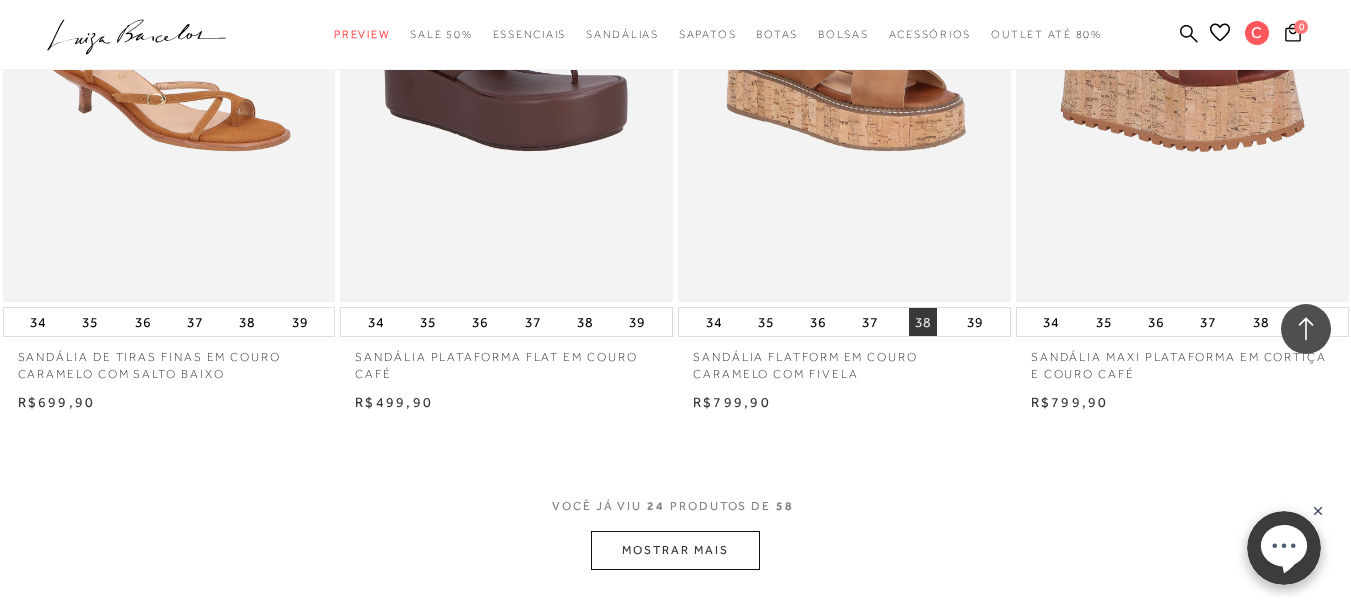 click on "38" at bounding box center (923, 322) 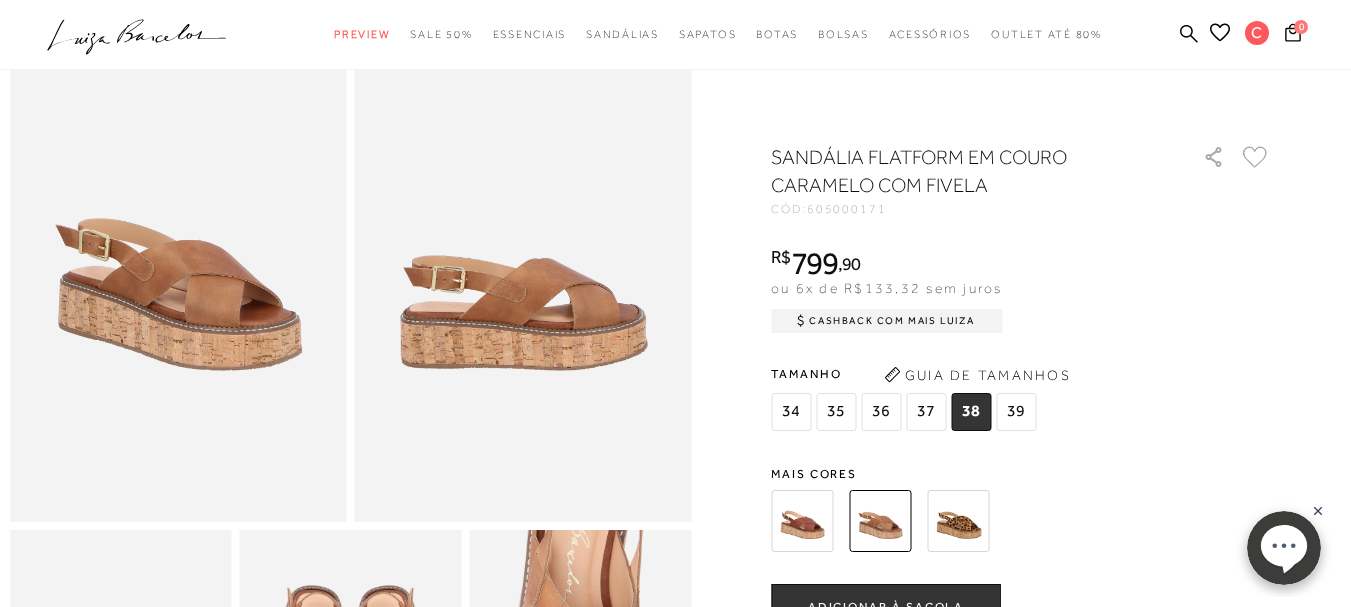 scroll, scrollTop: 400, scrollLeft: 0, axis: vertical 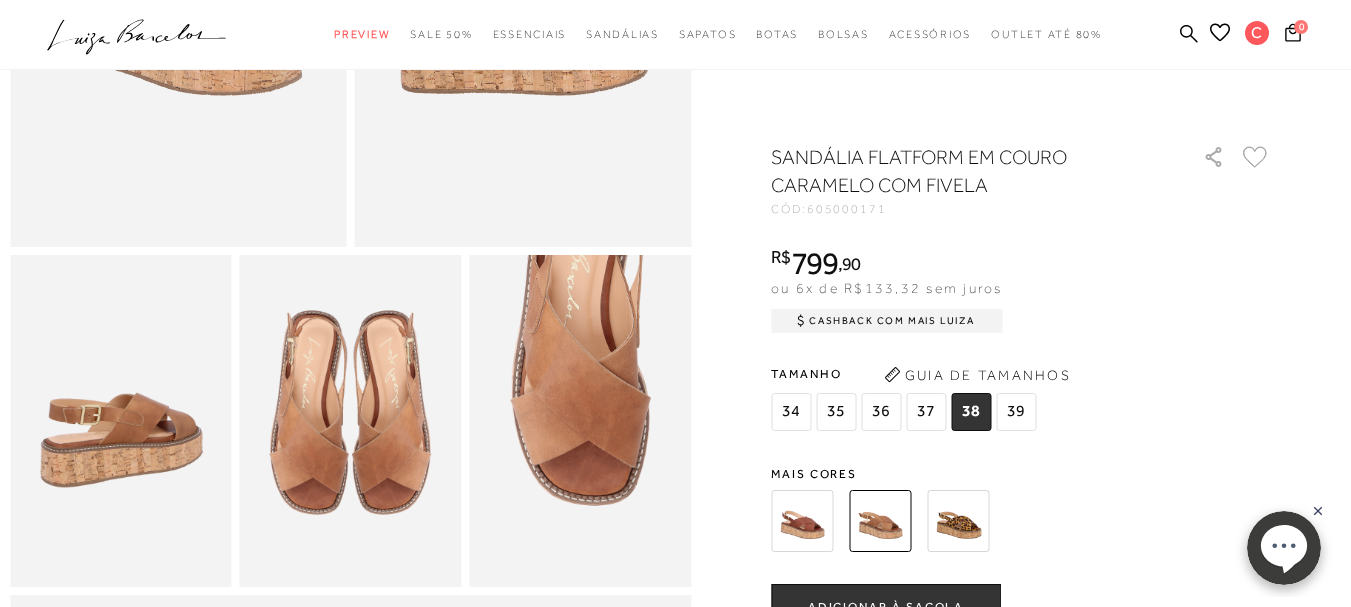 click on "ADICIONAR À SACOLA" at bounding box center (886, 608) 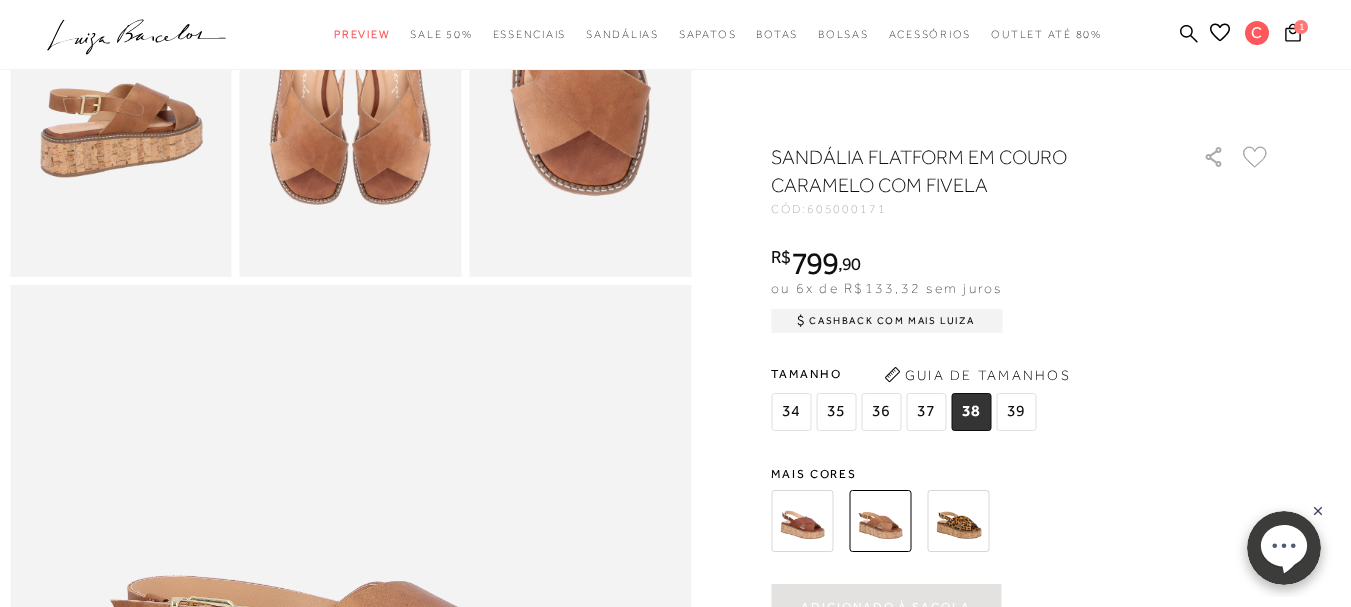 scroll, scrollTop: 800, scrollLeft: 0, axis: vertical 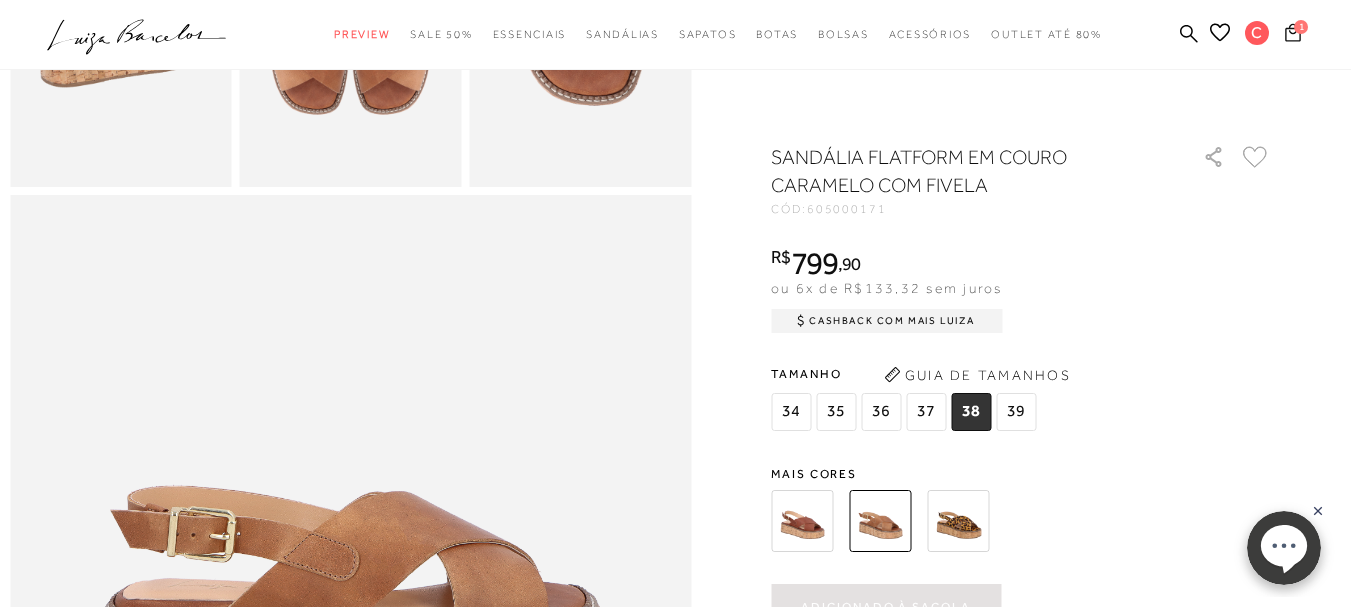 click 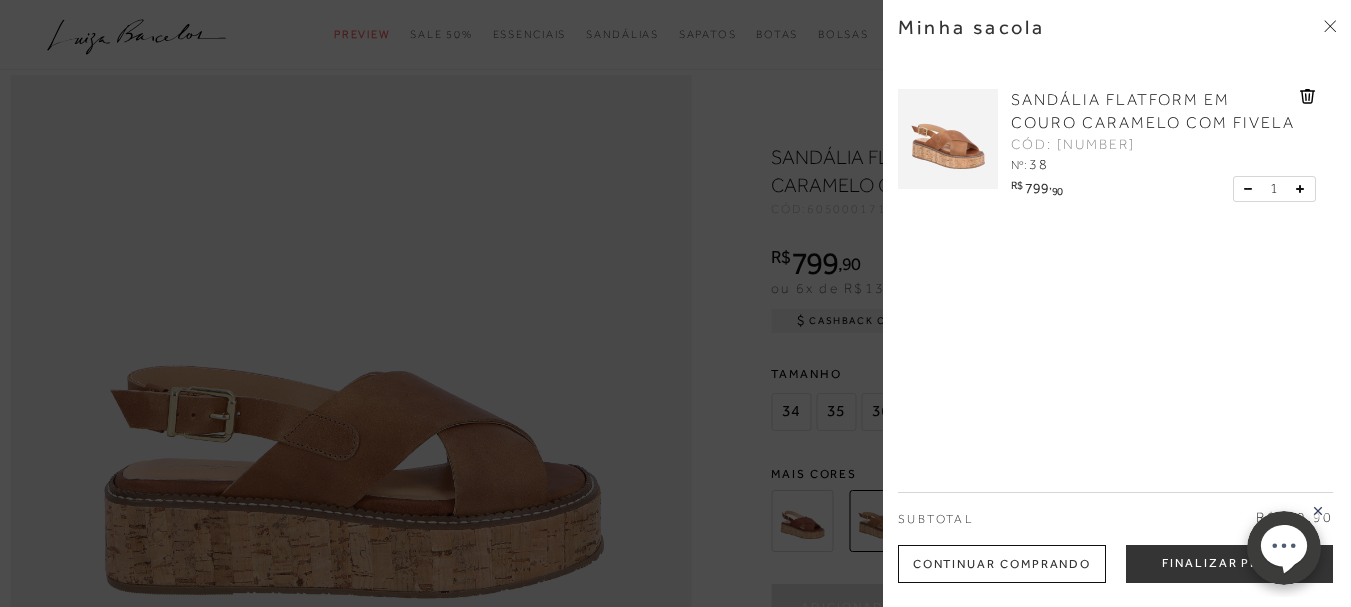 scroll, scrollTop: 1200, scrollLeft: 0, axis: vertical 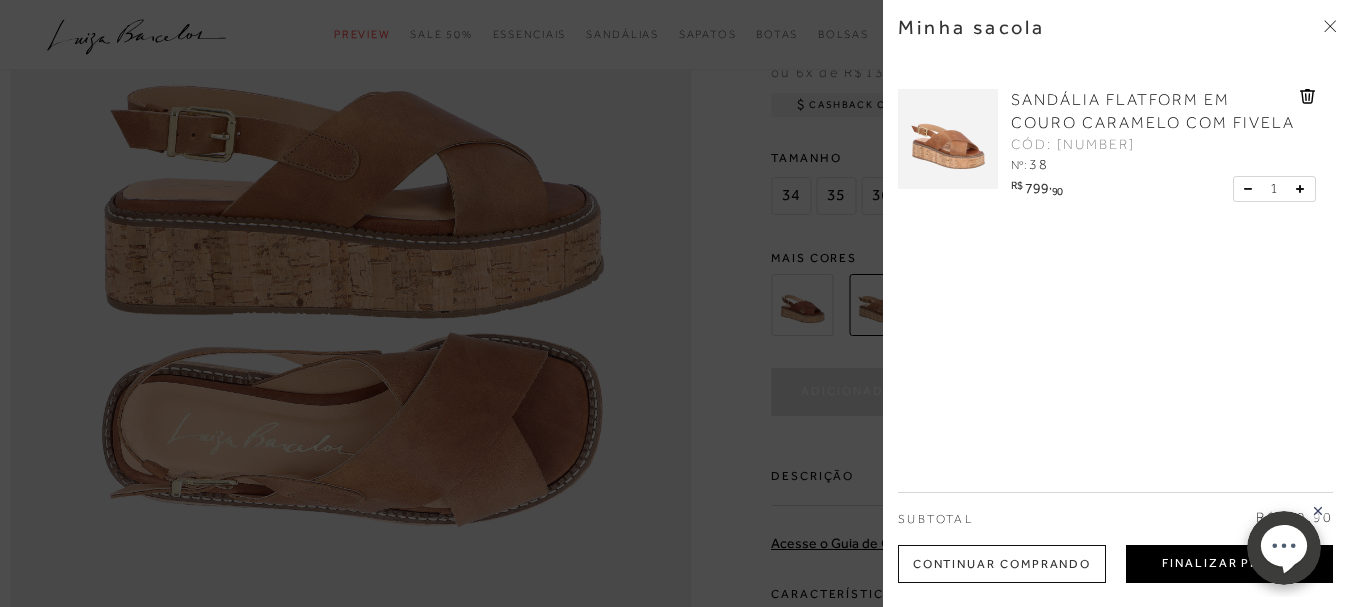 click on "Finalizar Pedido" at bounding box center [1229, 564] 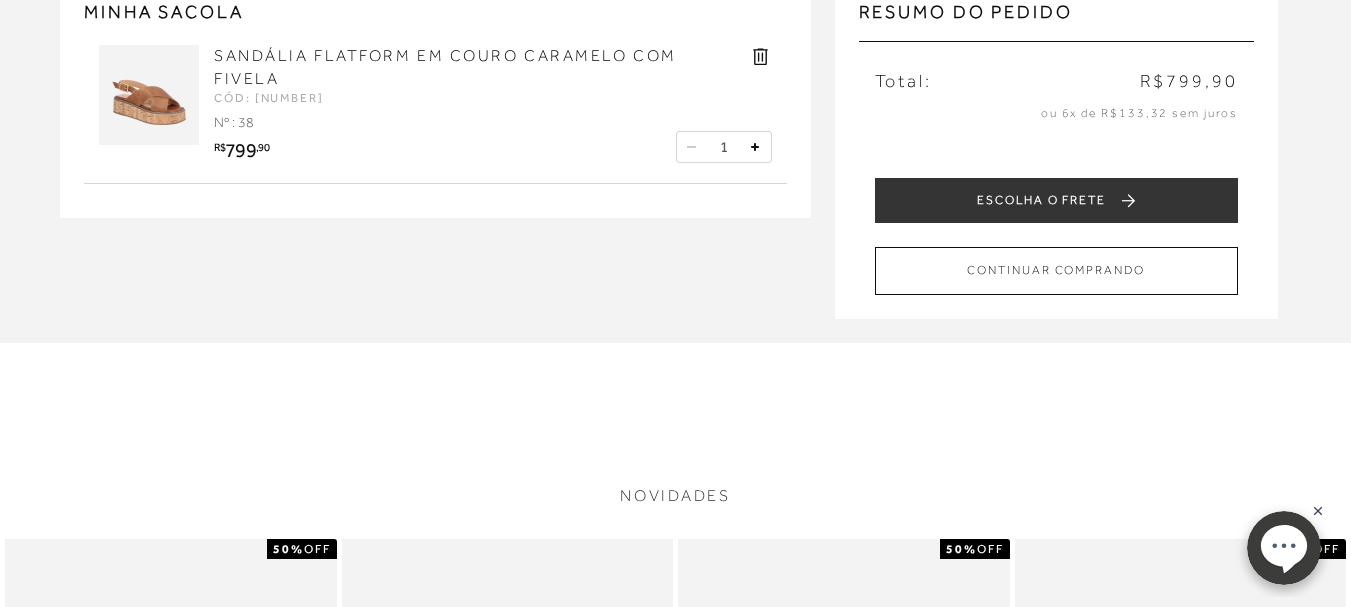 scroll, scrollTop: 200, scrollLeft: 0, axis: vertical 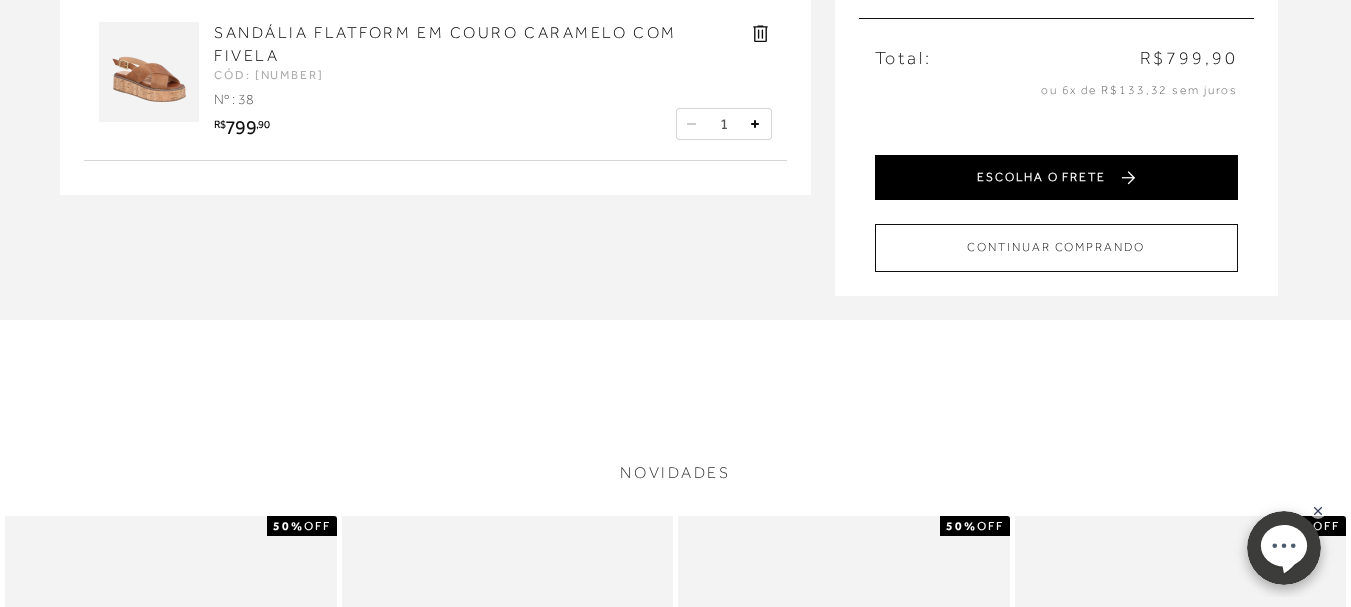click on "ESCOLHA O FRETE" at bounding box center (1056, 177) 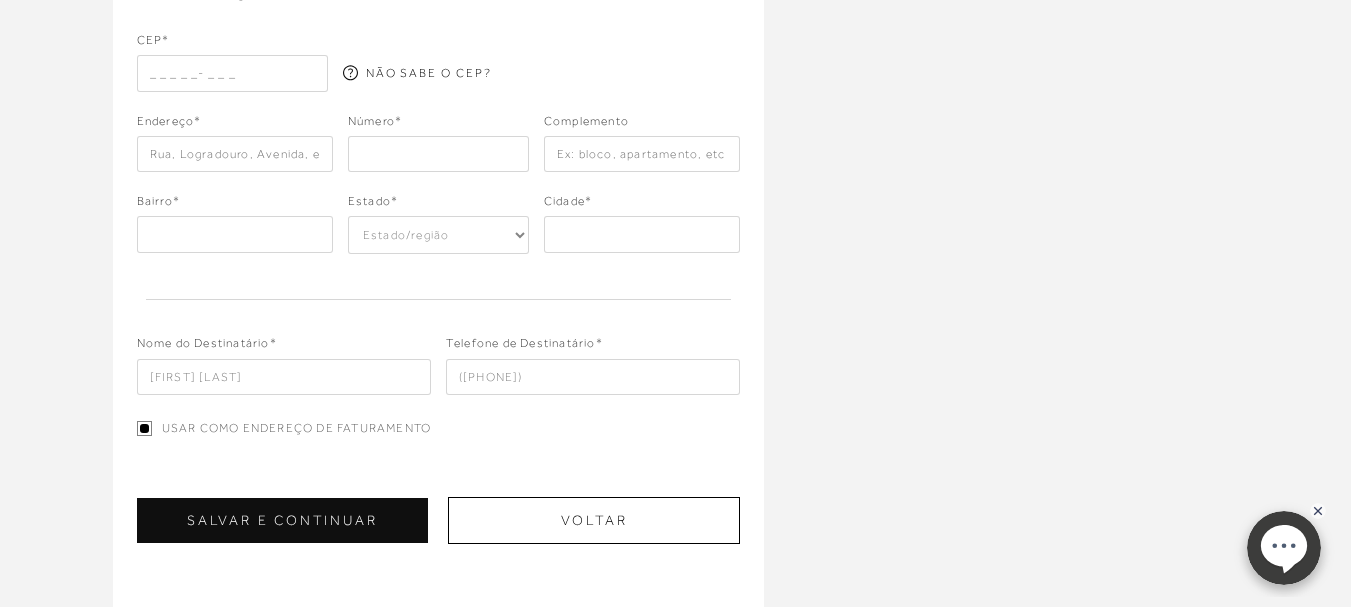 scroll, scrollTop: 0, scrollLeft: 0, axis: both 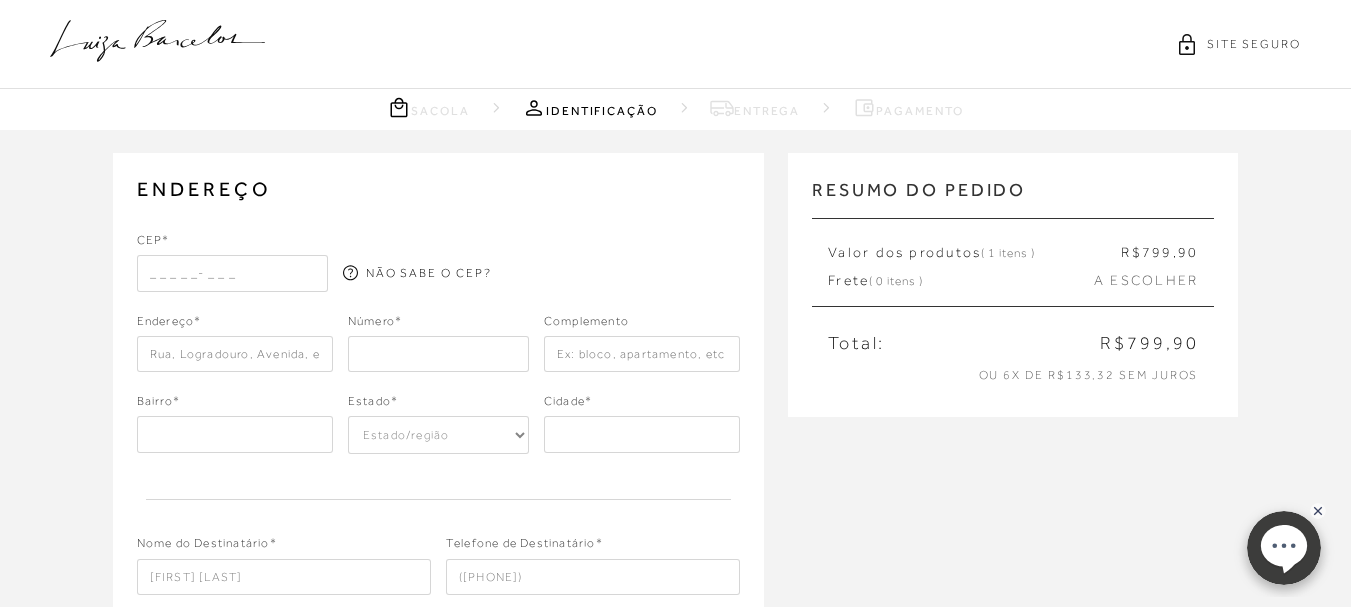 click at bounding box center [232, 273] 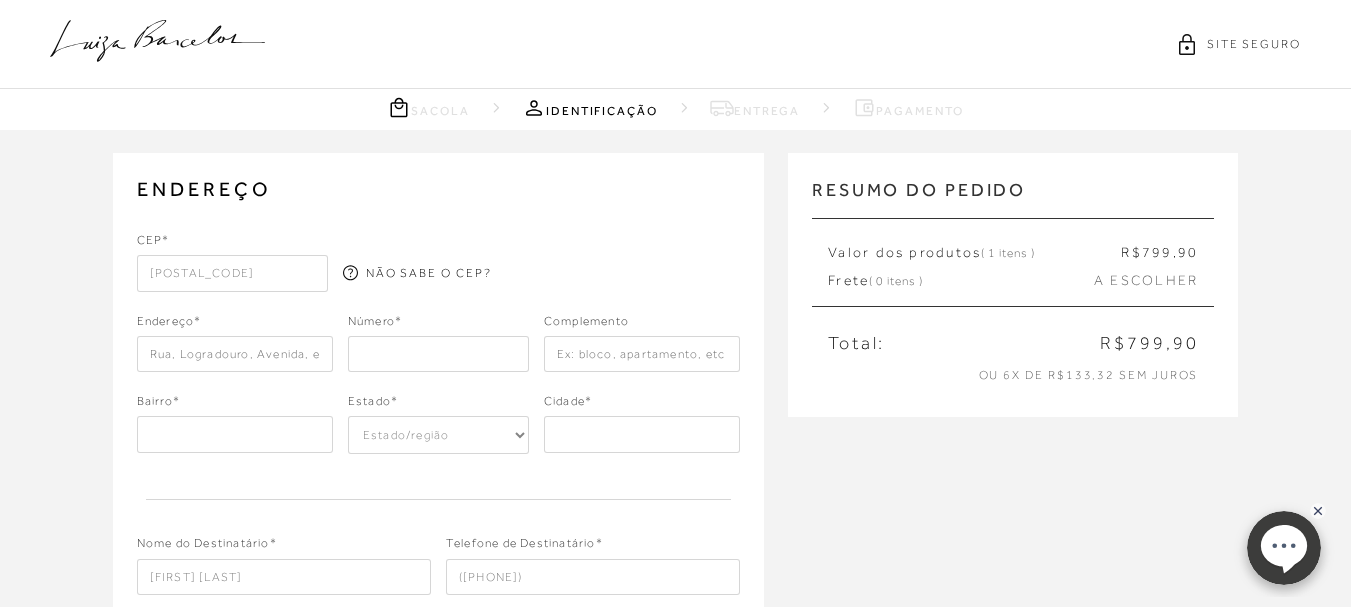 type on "[STREET]" 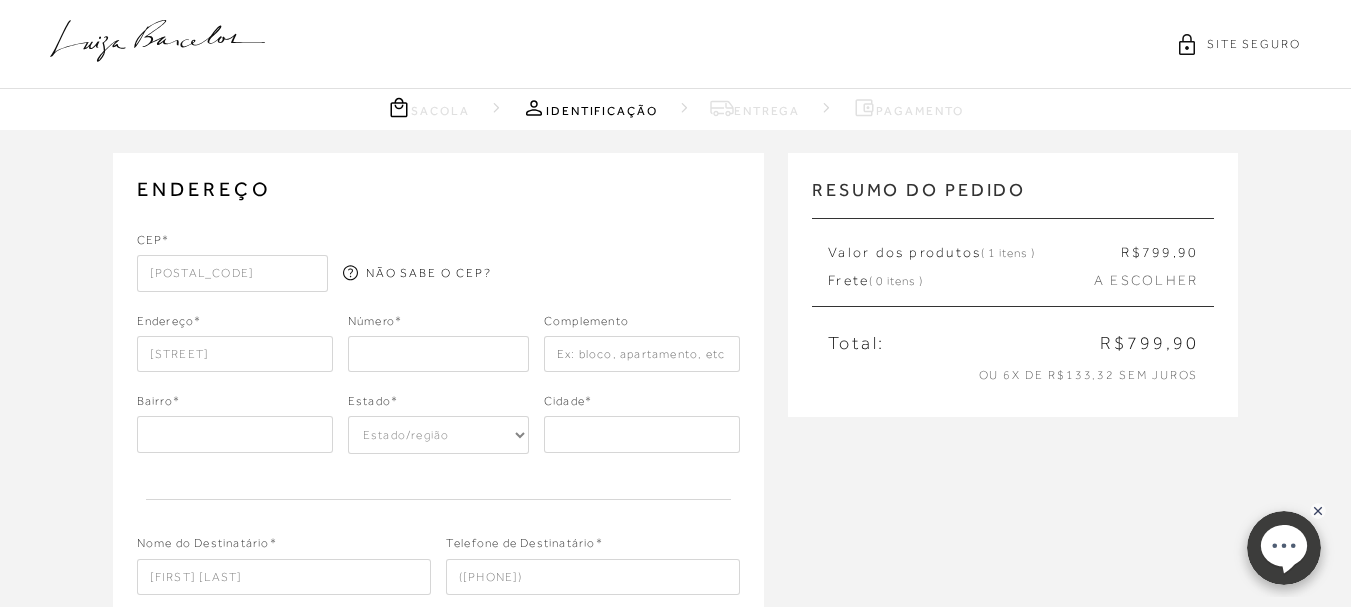 type on "[NUMBER]" 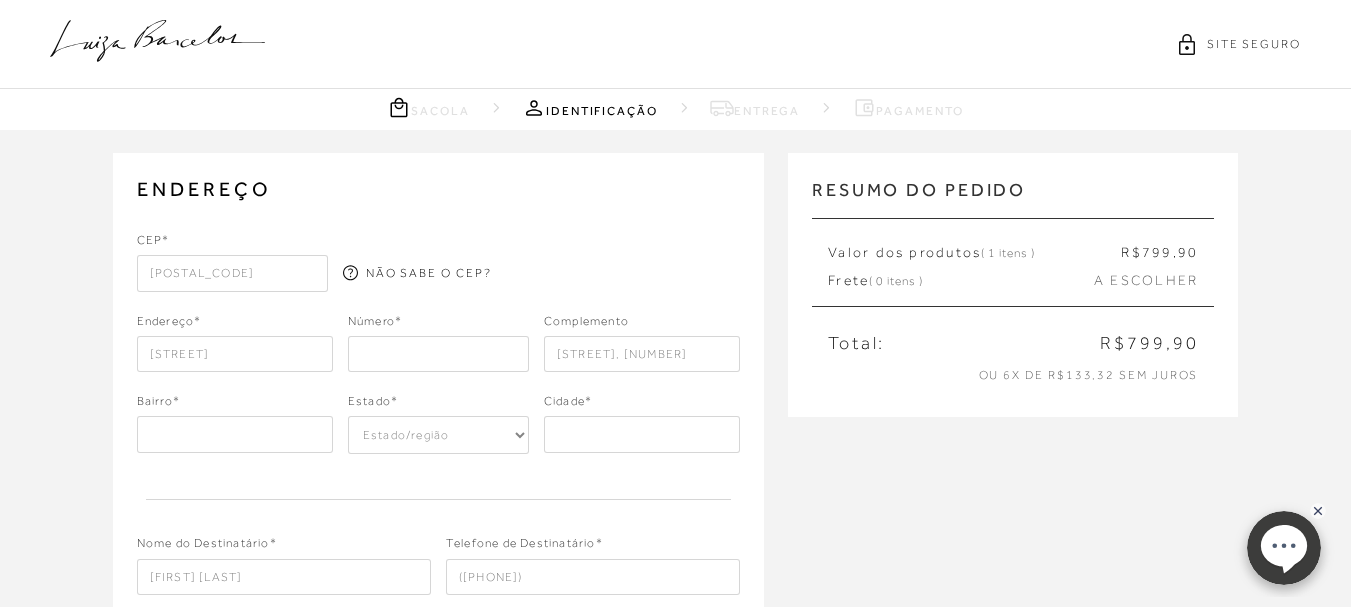 type on "MT" 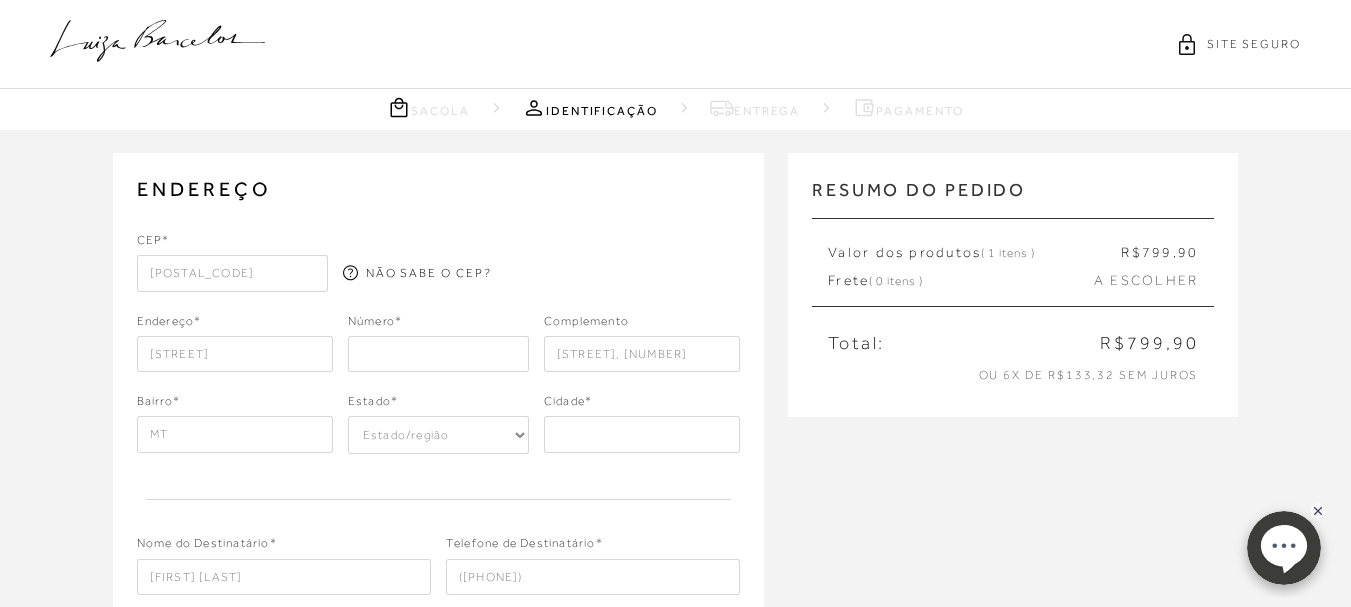 select on "MT" 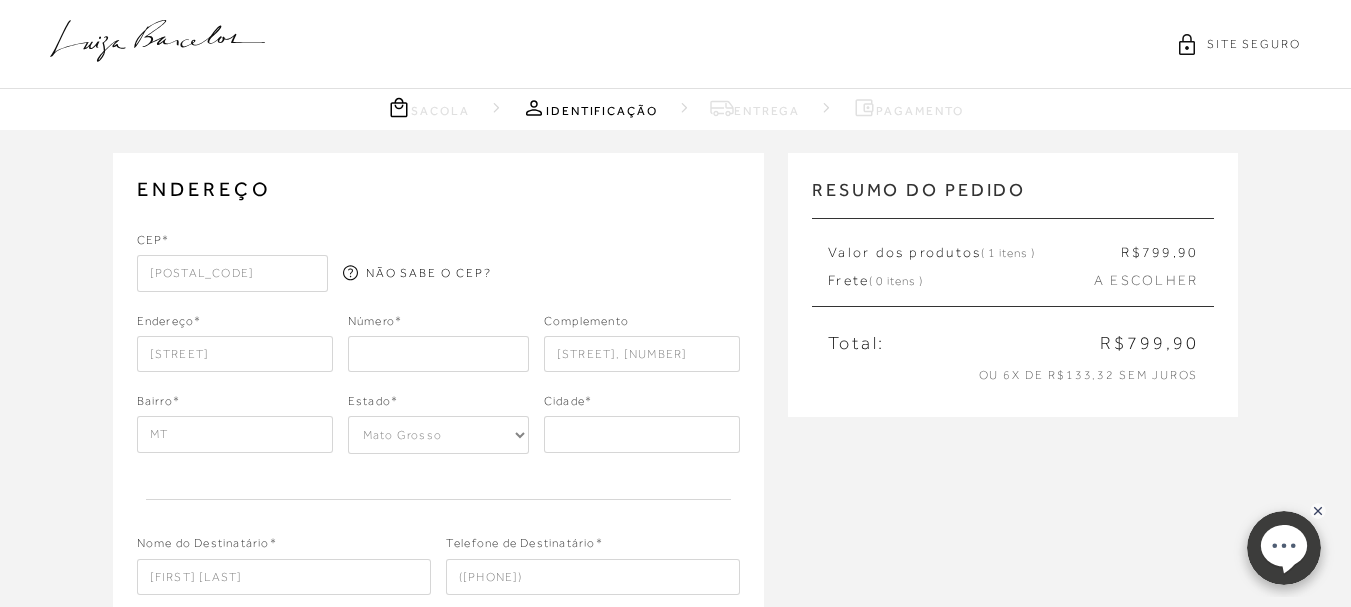 type on "[CITY]" 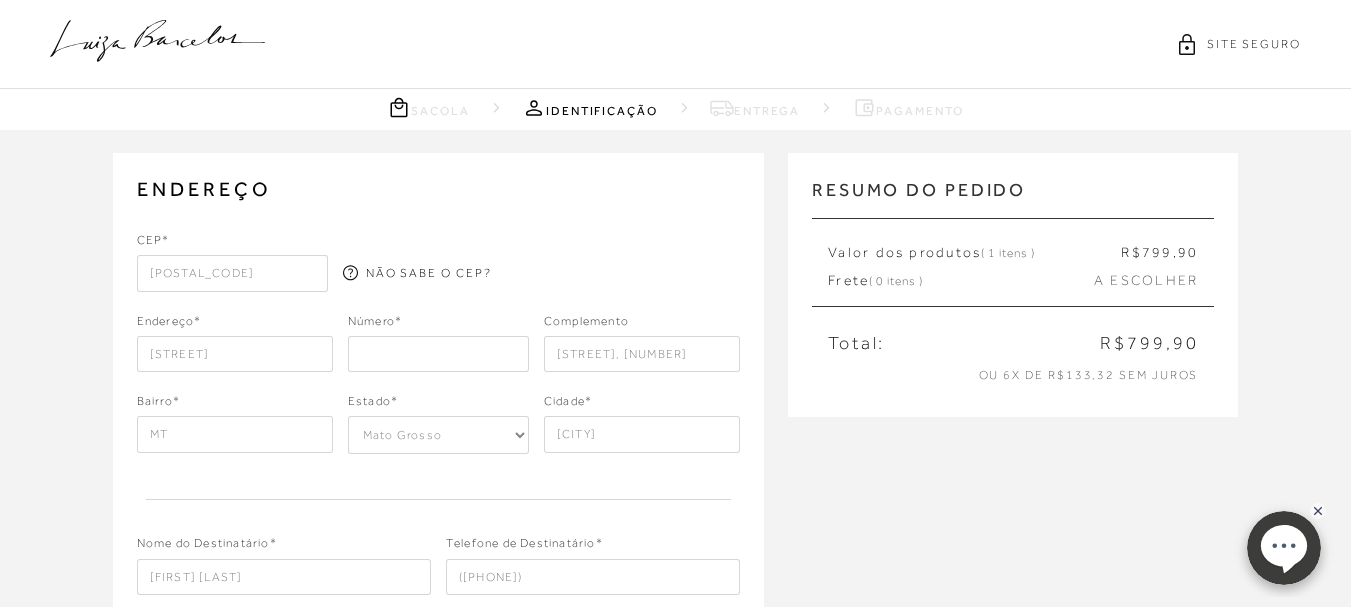 type on "[STREET] [NUMBER]" 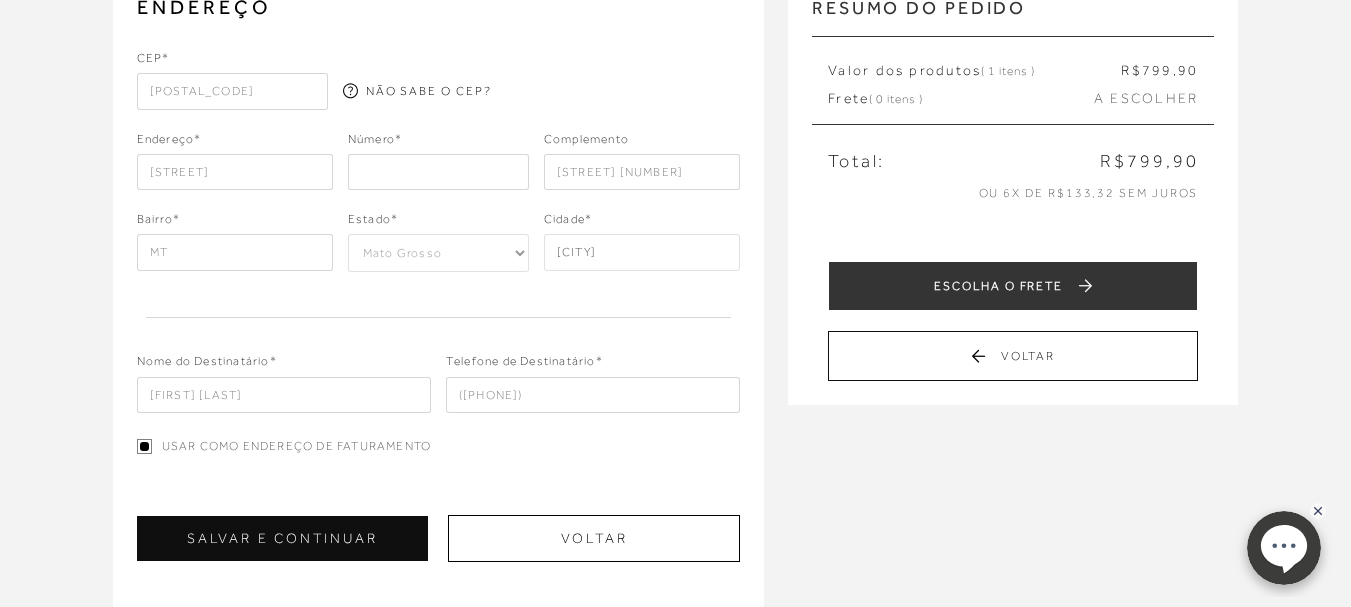 scroll, scrollTop: 200, scrollLeft: 0, axis: vertical 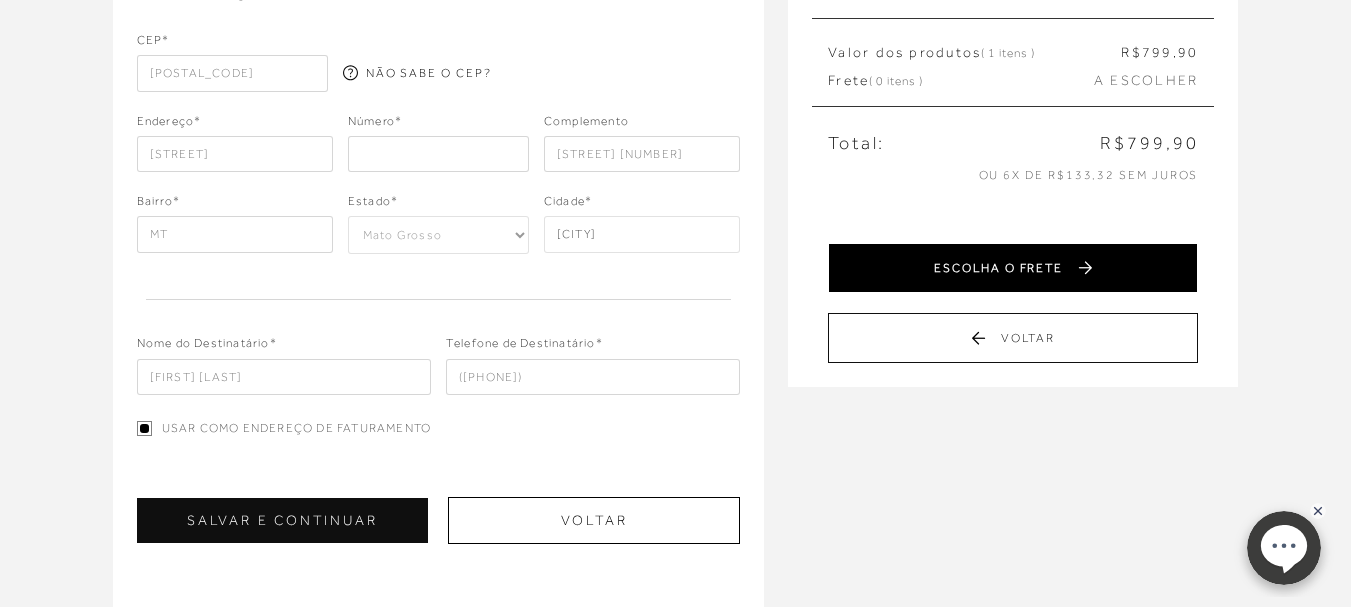 click on "ESCOLHA O FRETE" at bounding box center [1013, 268] 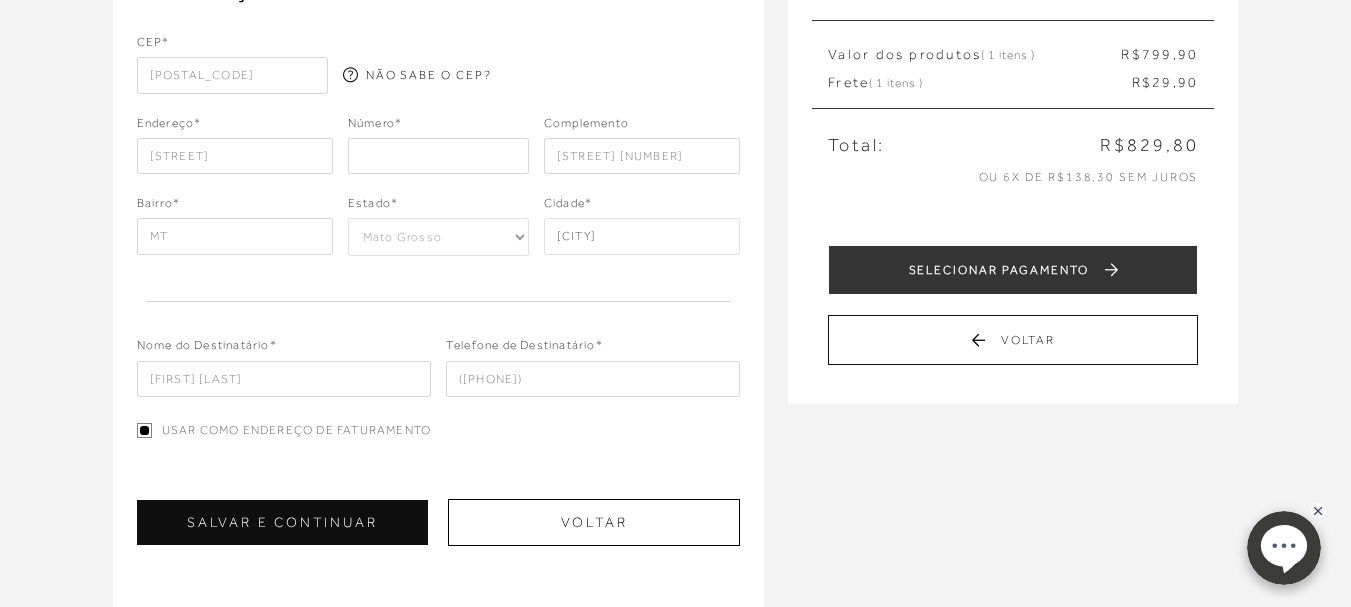 scroll, scrollTop: 200, scrollLeft: 0, axis: vertical 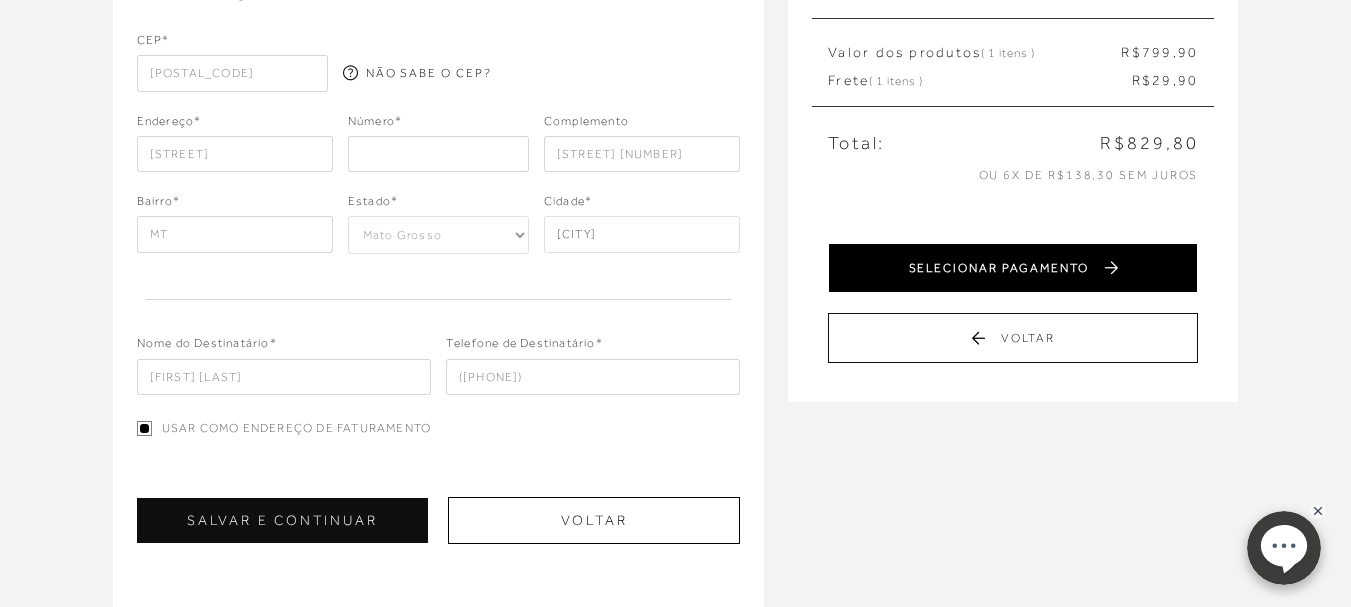 click on "SELECIONAR PAGAMENTO" at bounding box center (1013, 268) 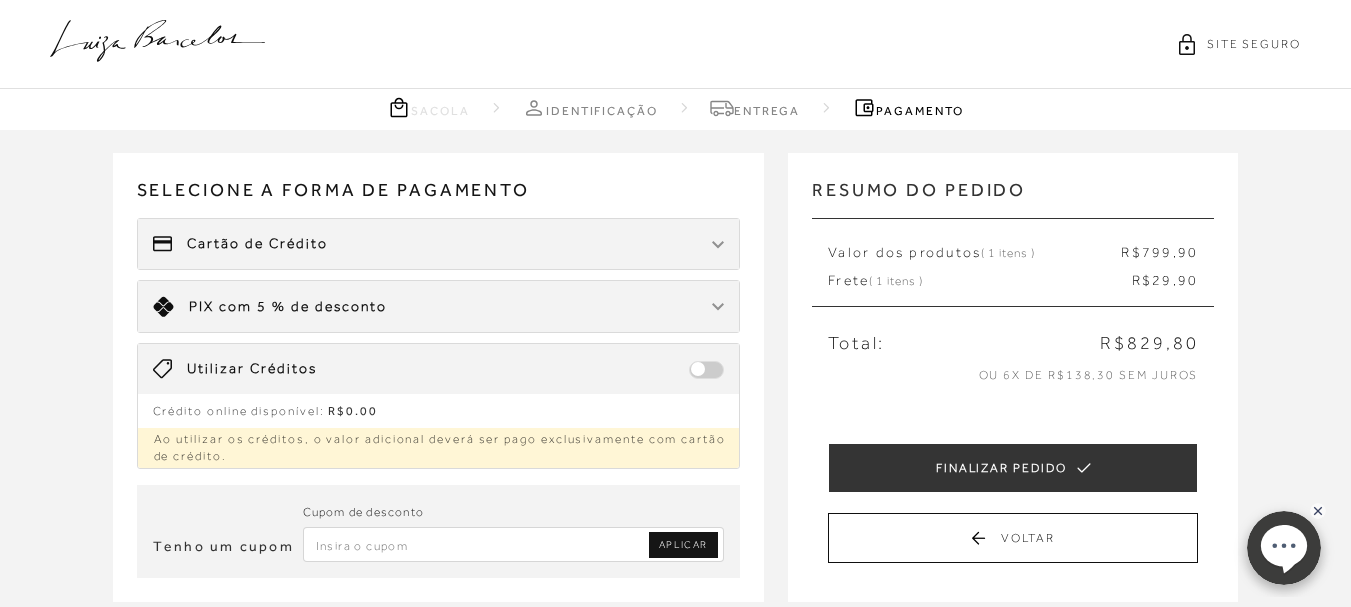 click on "Cartão de Crédito" at bounding box center (439, 244) 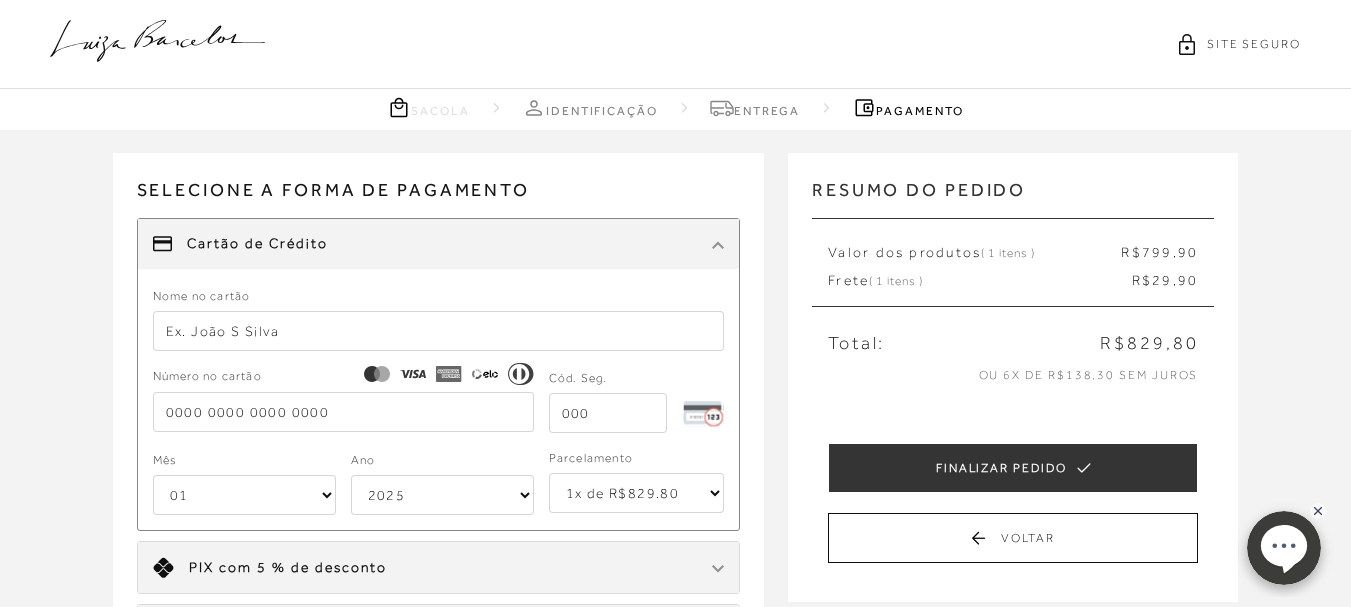 click at bounding box center [439, 331] 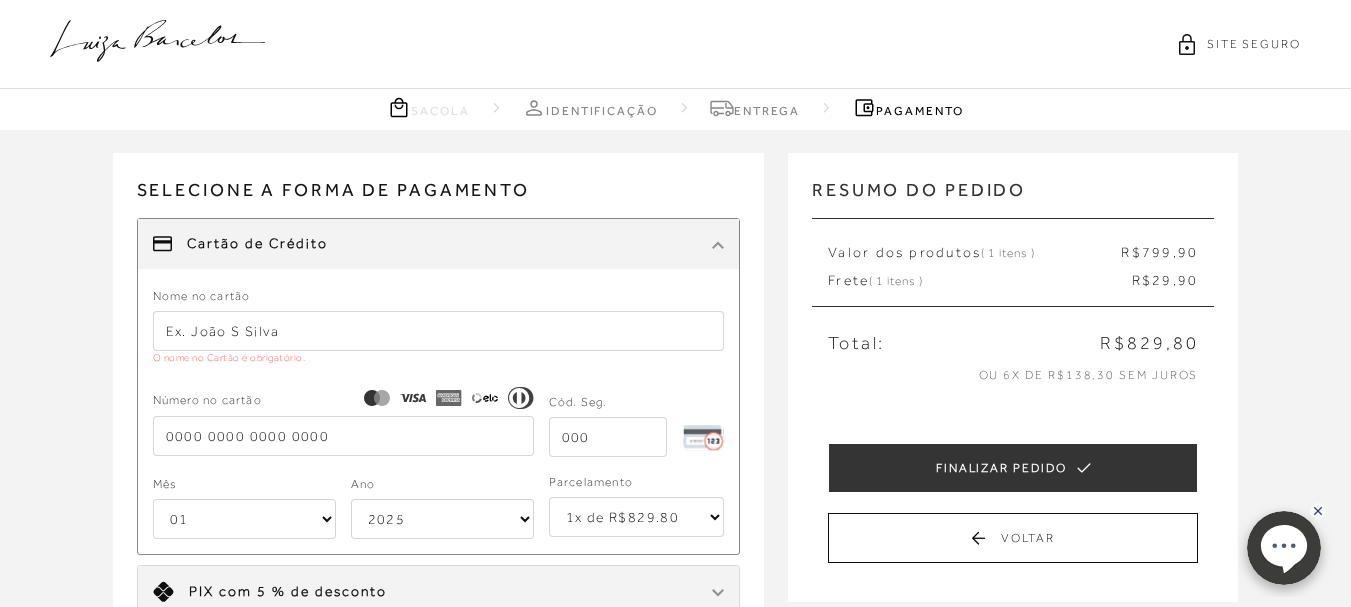 click at bounding box center [718, 244] 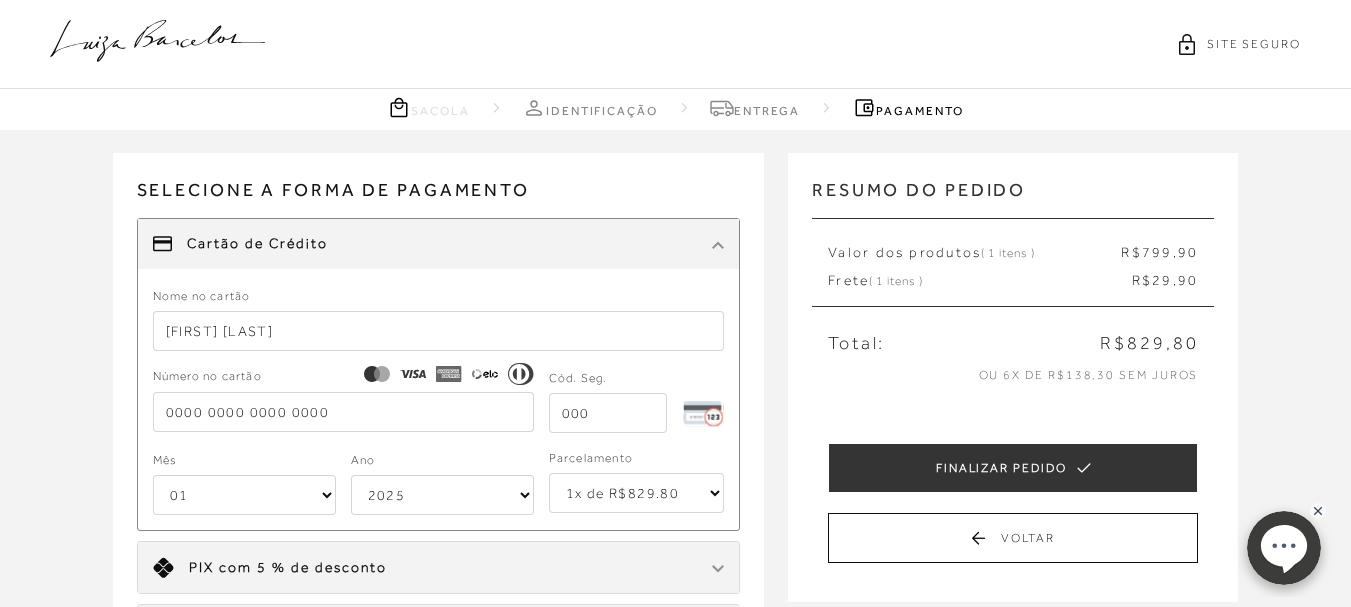 type on "[FIRST] [LAST]" 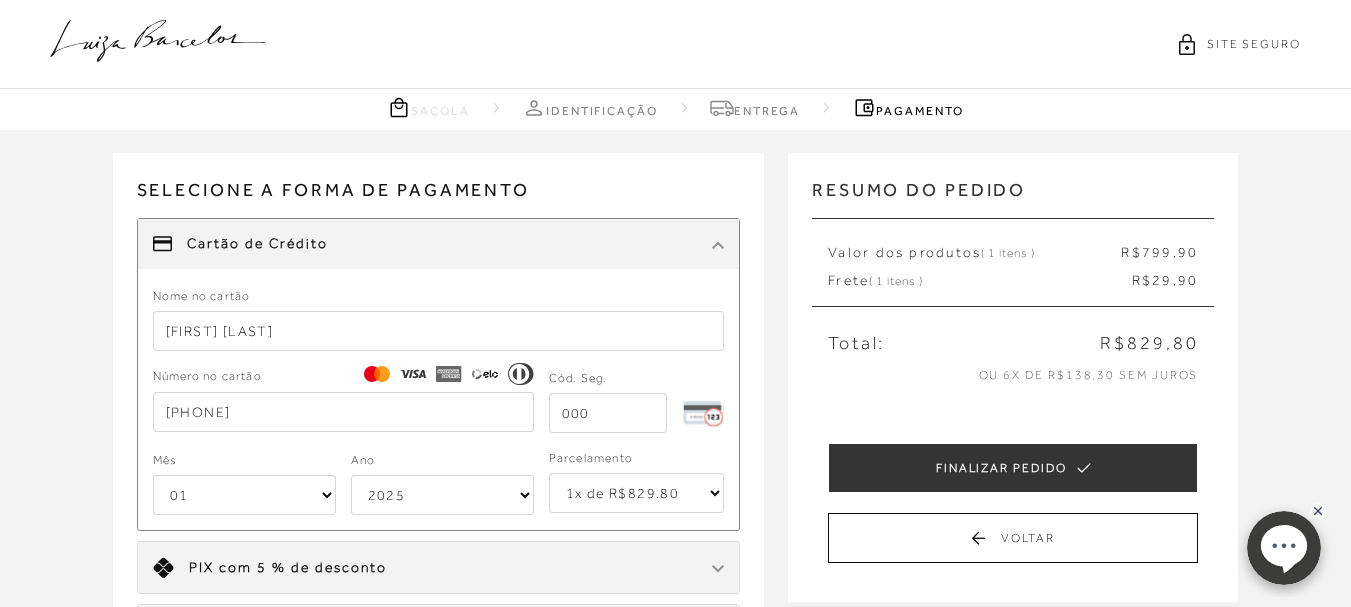 type on "[PHONE]" 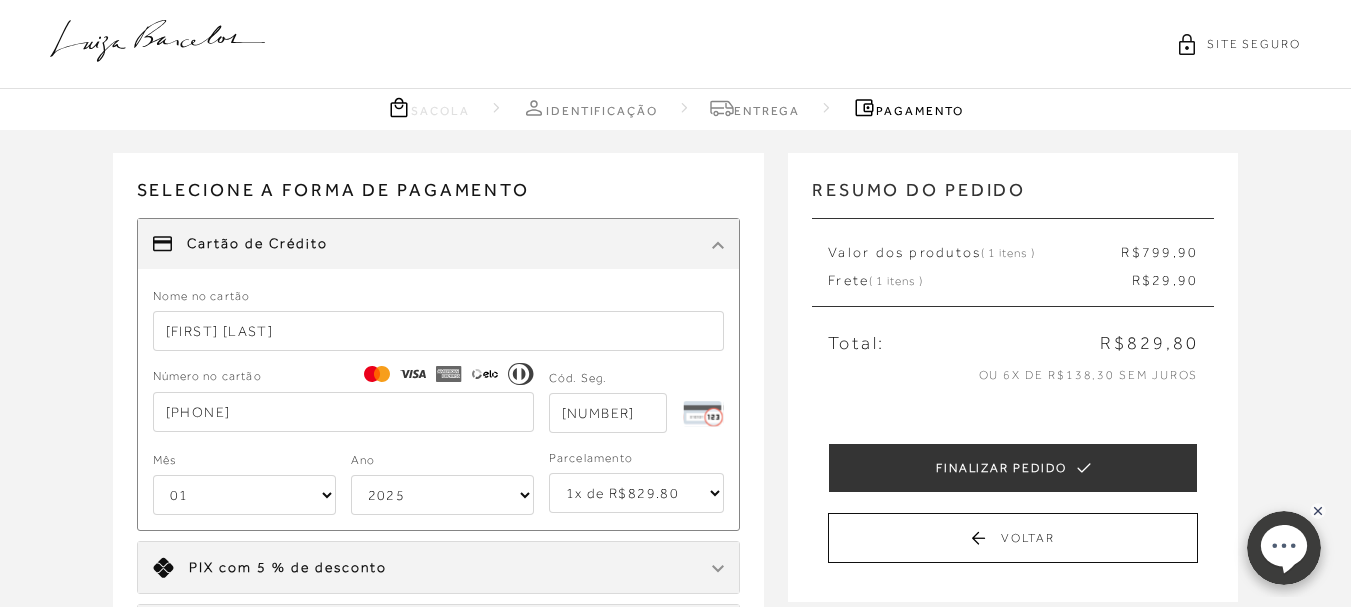 type on "[NUMBER]" 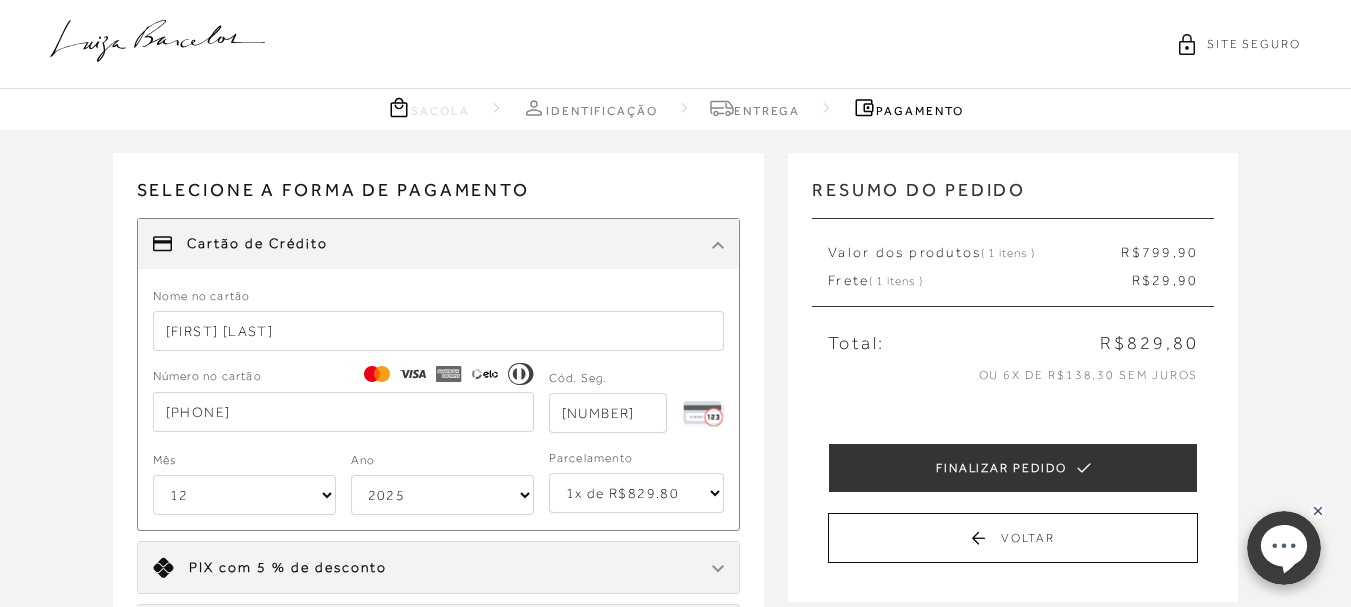 click on "01 02 03 04 05 06 07 08 09 10 11 12" at bounding box center (244, 495) 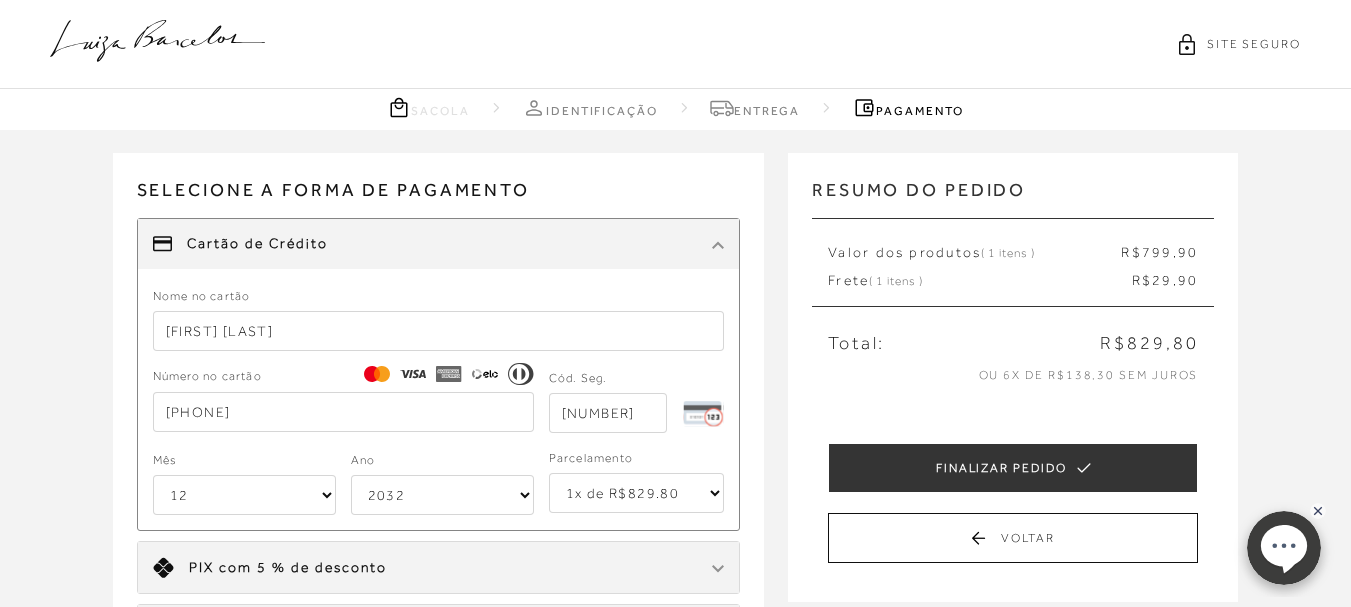 click on "2025 2026 2027 2028 2029 2030 2031 2032 2033 2034 2035 2036 2037 2038 2039 2040 2041 2042 2043 2044" at bounding box center (442, 495) 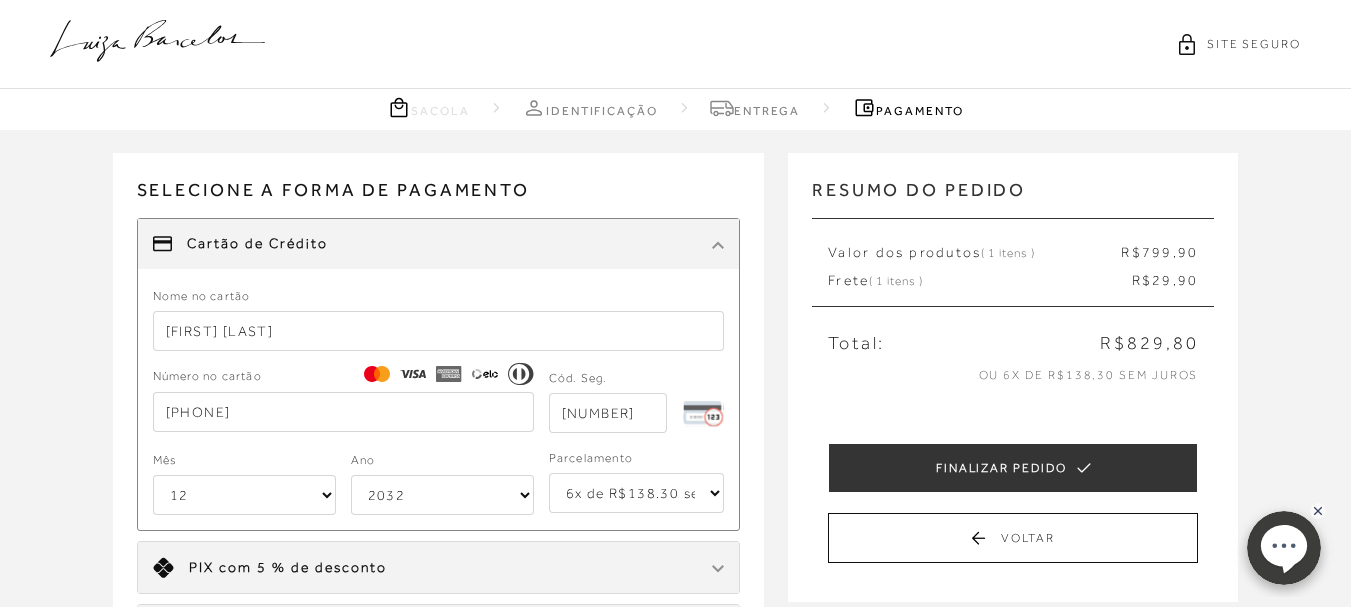 click on "1x de R$829.80 2x de R$414.90 sem juros 3x de R$276.60 sem juros 4x de R$207.45 sem juros 5x de R$165.96 sem juros 6x de R$138.30 sem juros" at bounding box center (637, 493) 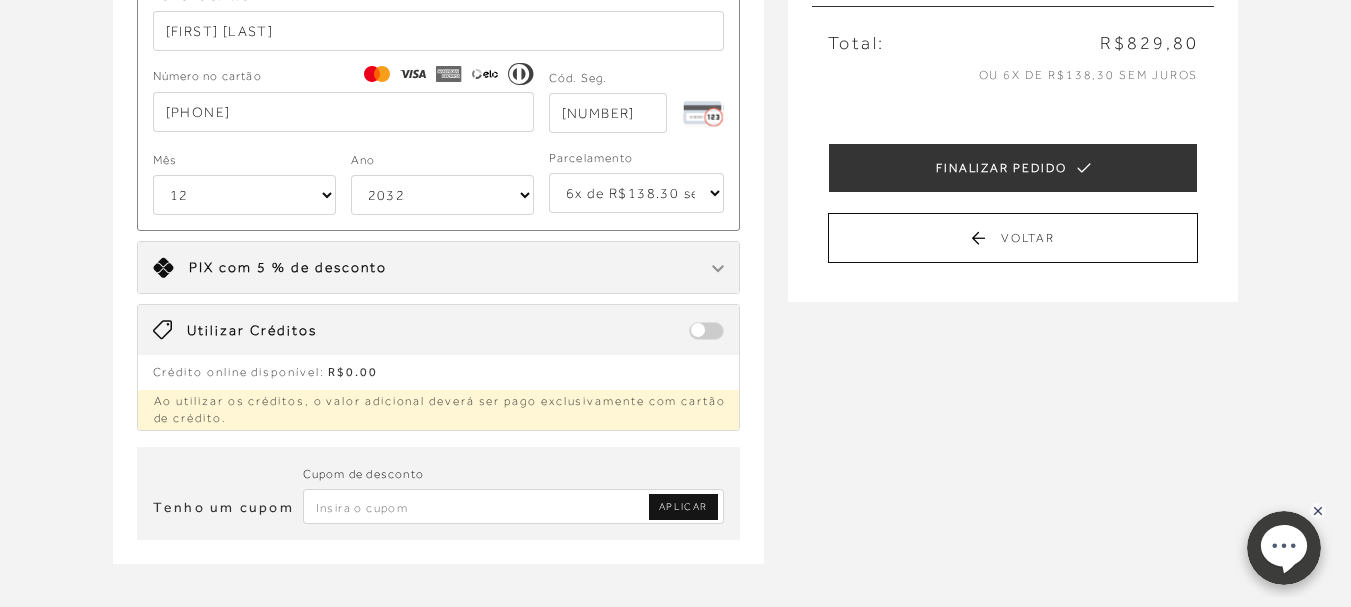 click on "RESUMO DO PEDIDO
SANDÁLIA FLATFORM EM COURO CARAMELO COM FIVELA
CÓD: [NUMBER]
Tamanho : [NUMBER]
Quantidade [NUMBER]
R$ [PRICE]
Valor dos produtos   ( [NUMBER] itens )
R$ [PRICE]
Frete   ( [NUMBER] itens )
R$ [PRICE]" at bounding box center [1013, 77] 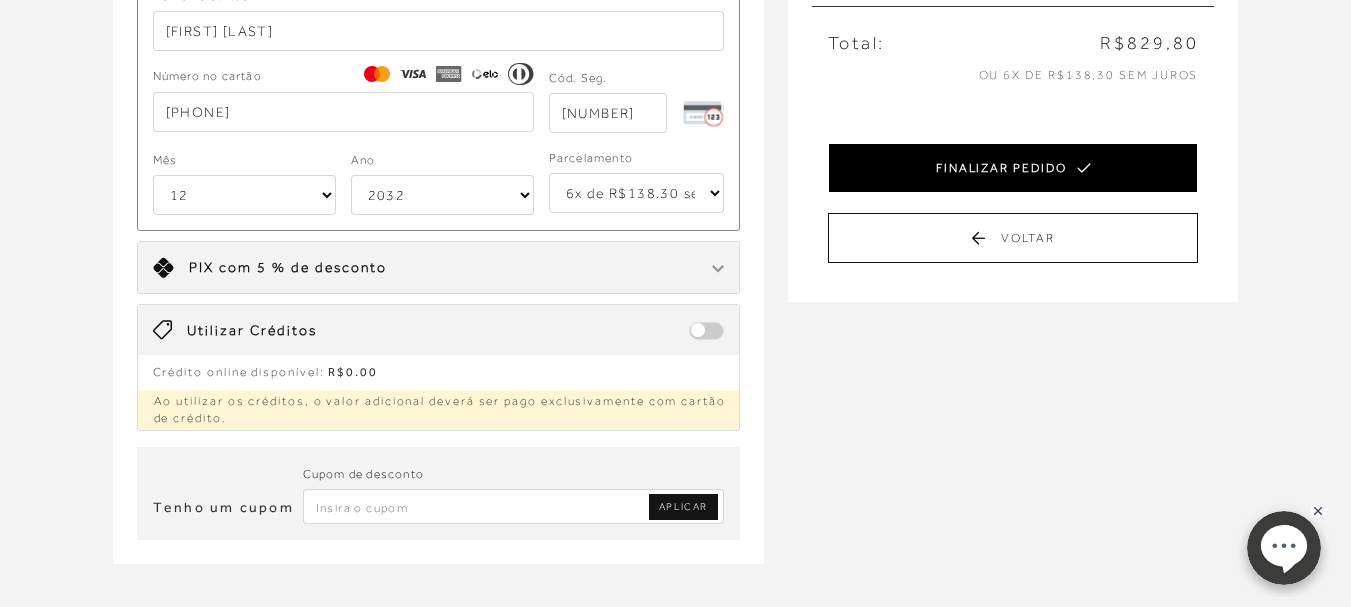 click on "FINALIZAR PEDIDO" at bounding box center [1013, 168] 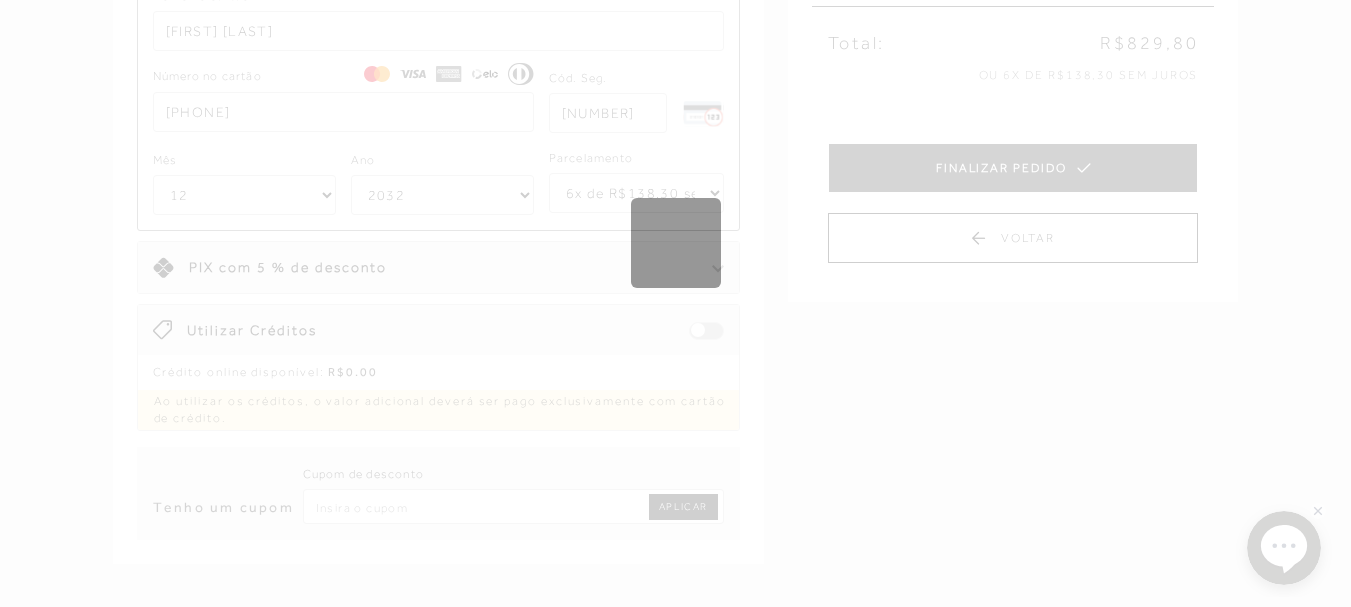 scroll, scrollTop: 0, scrollLeft: 0, axis: both 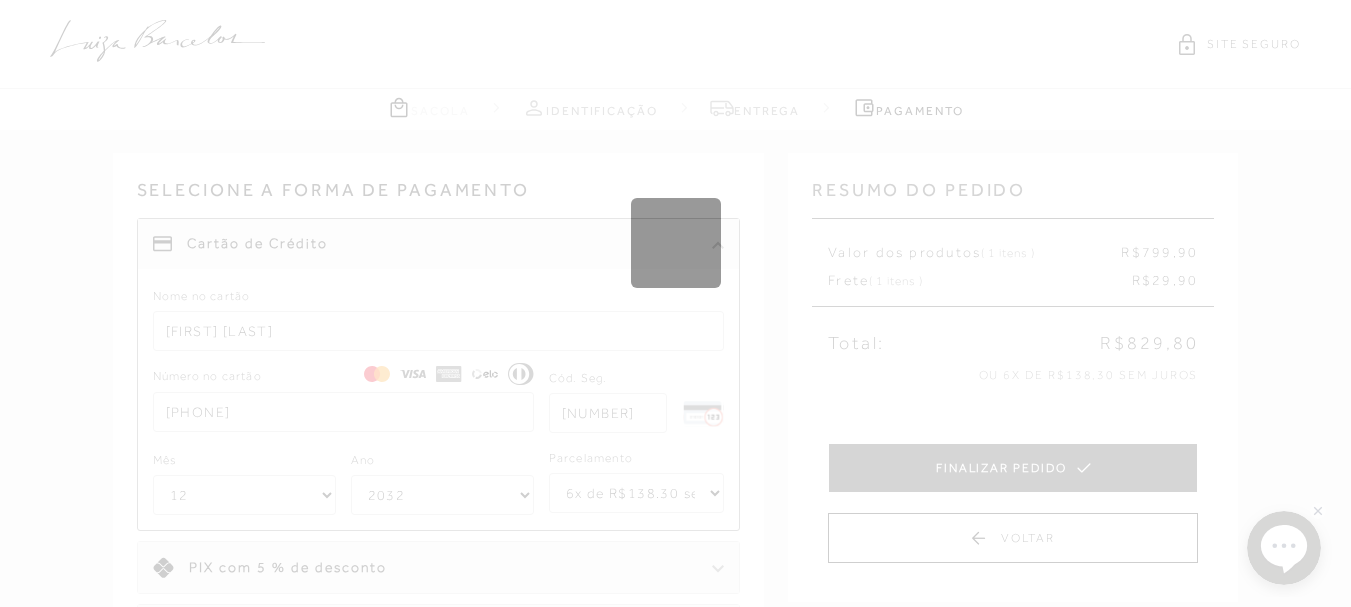 type 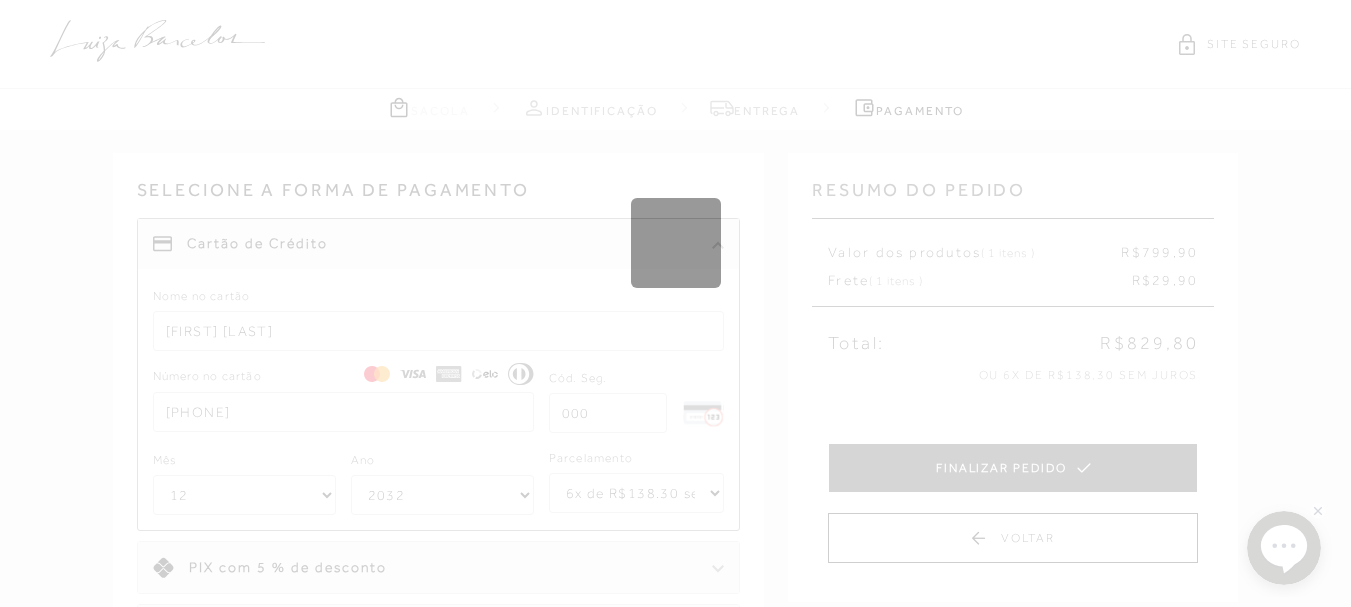 select on "1" 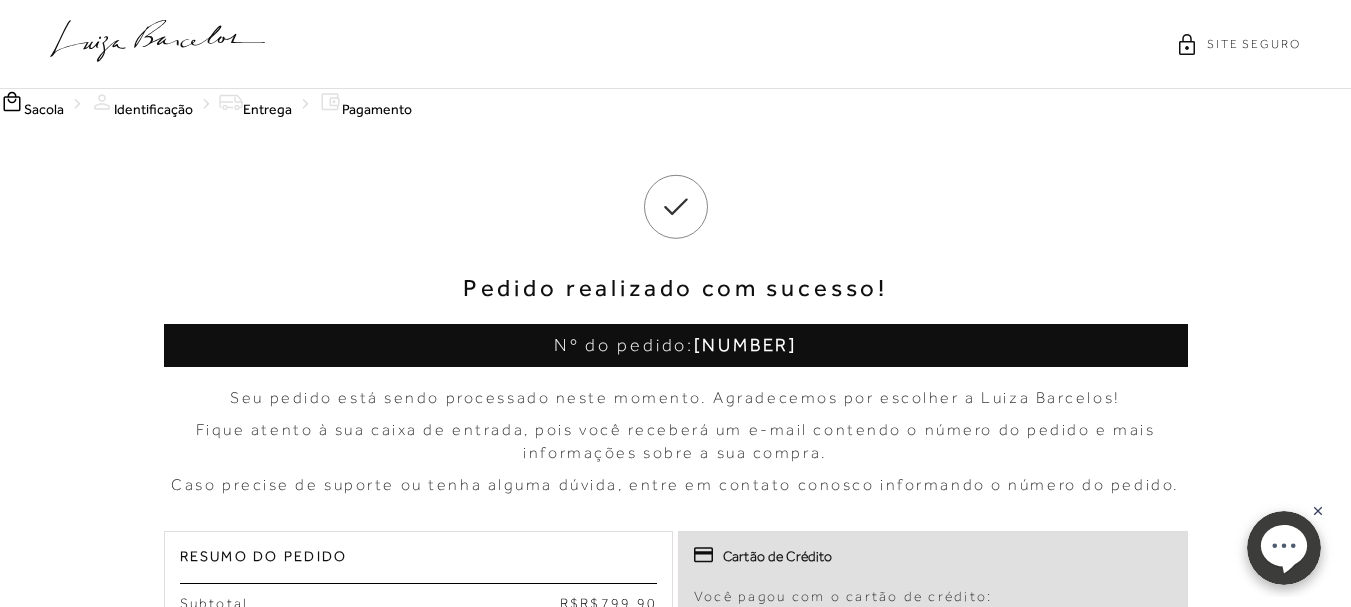 scroll, scrollTop: 0, scrollLeft: 0, axis: both 